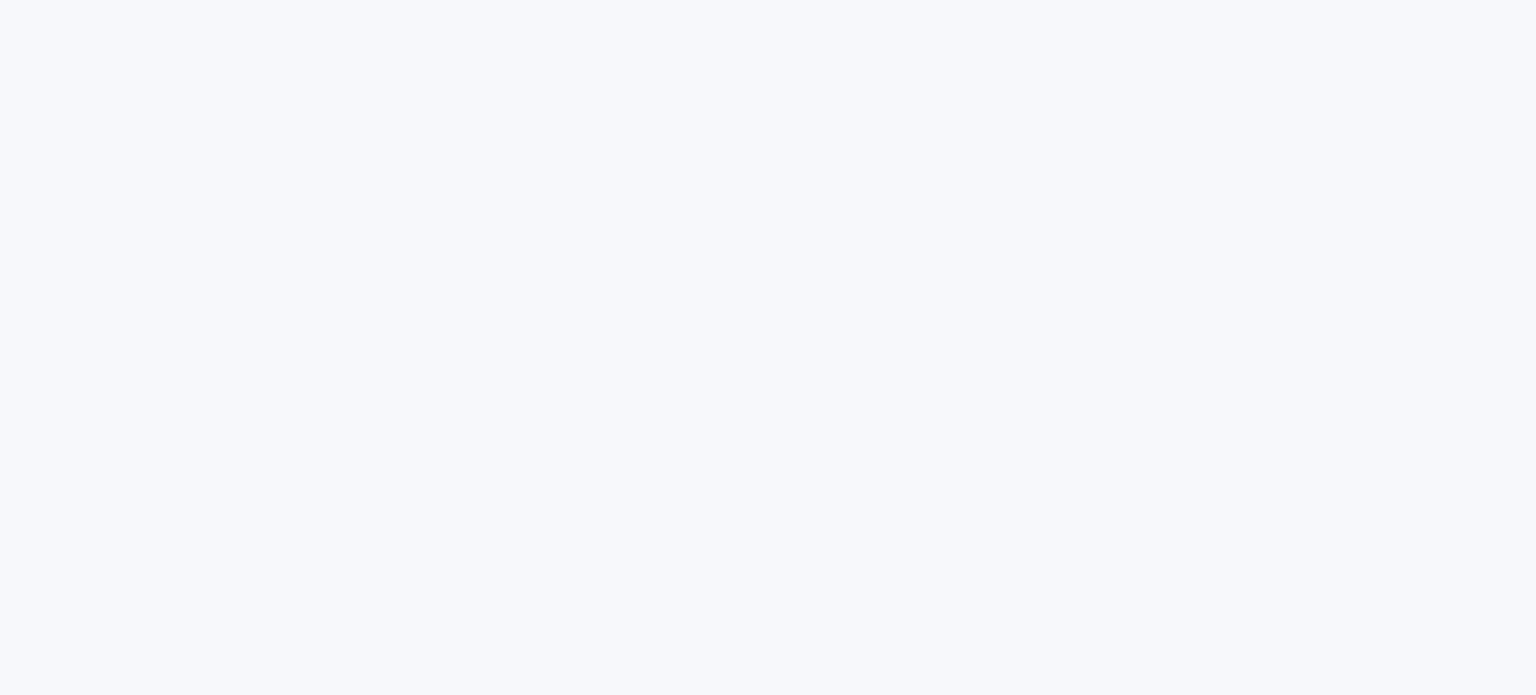 scroll, scrollTop: 0, scrollLeft: 0, axis: both 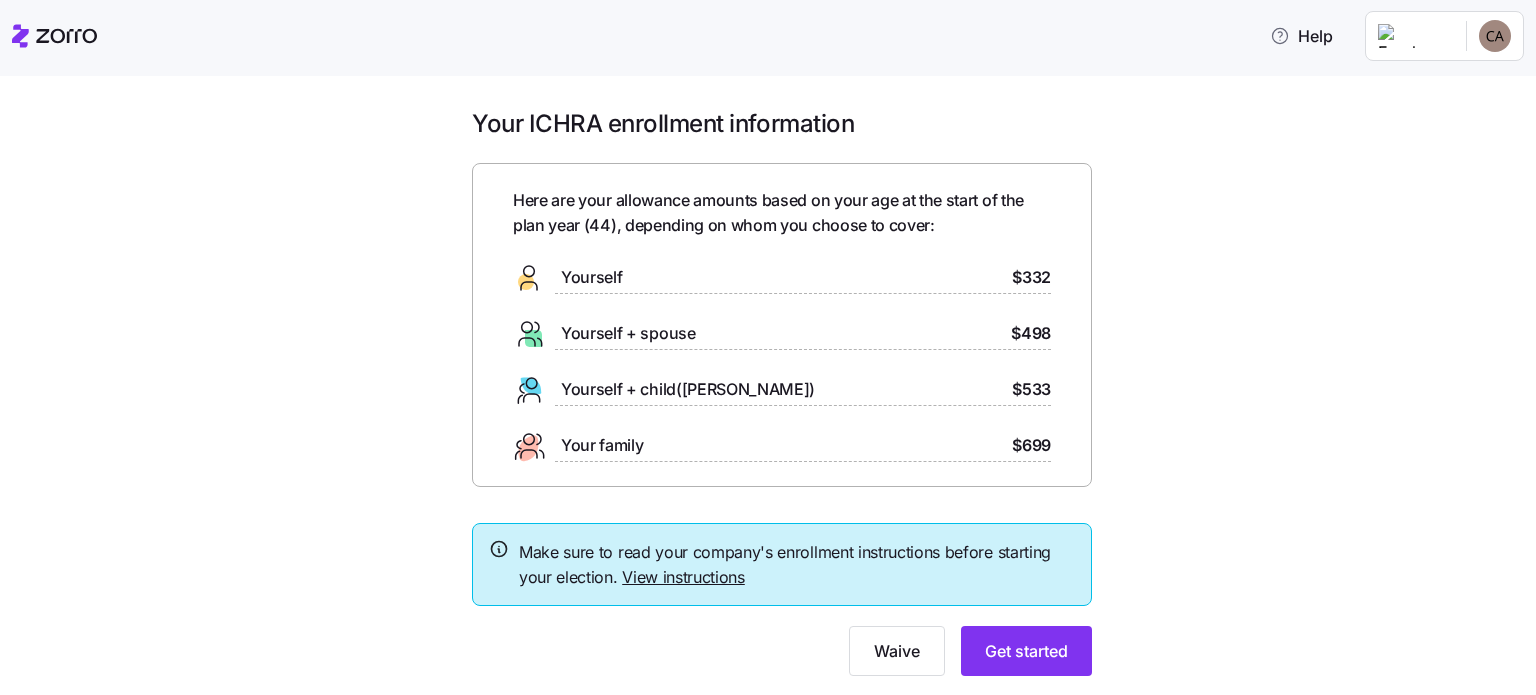 click on "Your family $699" at bounding box center (782, 446) 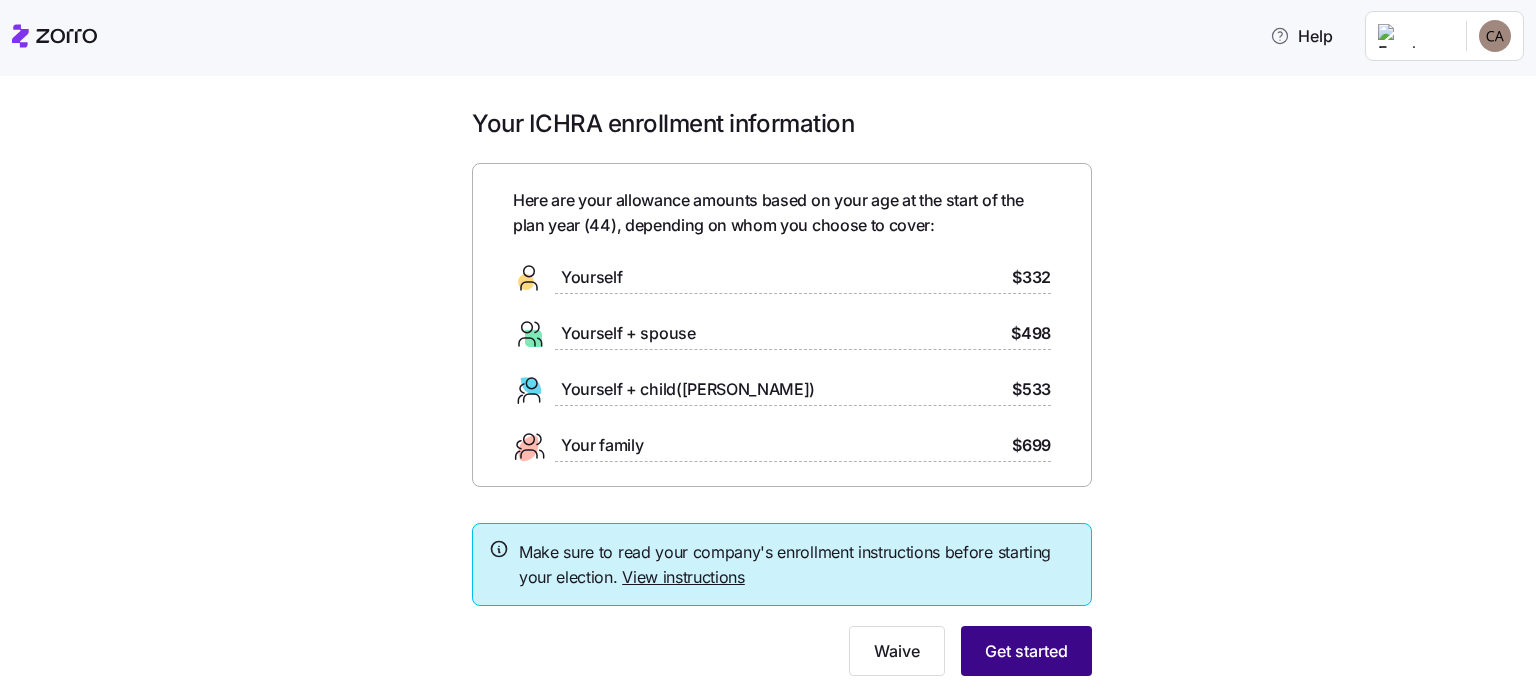 click on "Get started" at bounding box center (1026, 651) 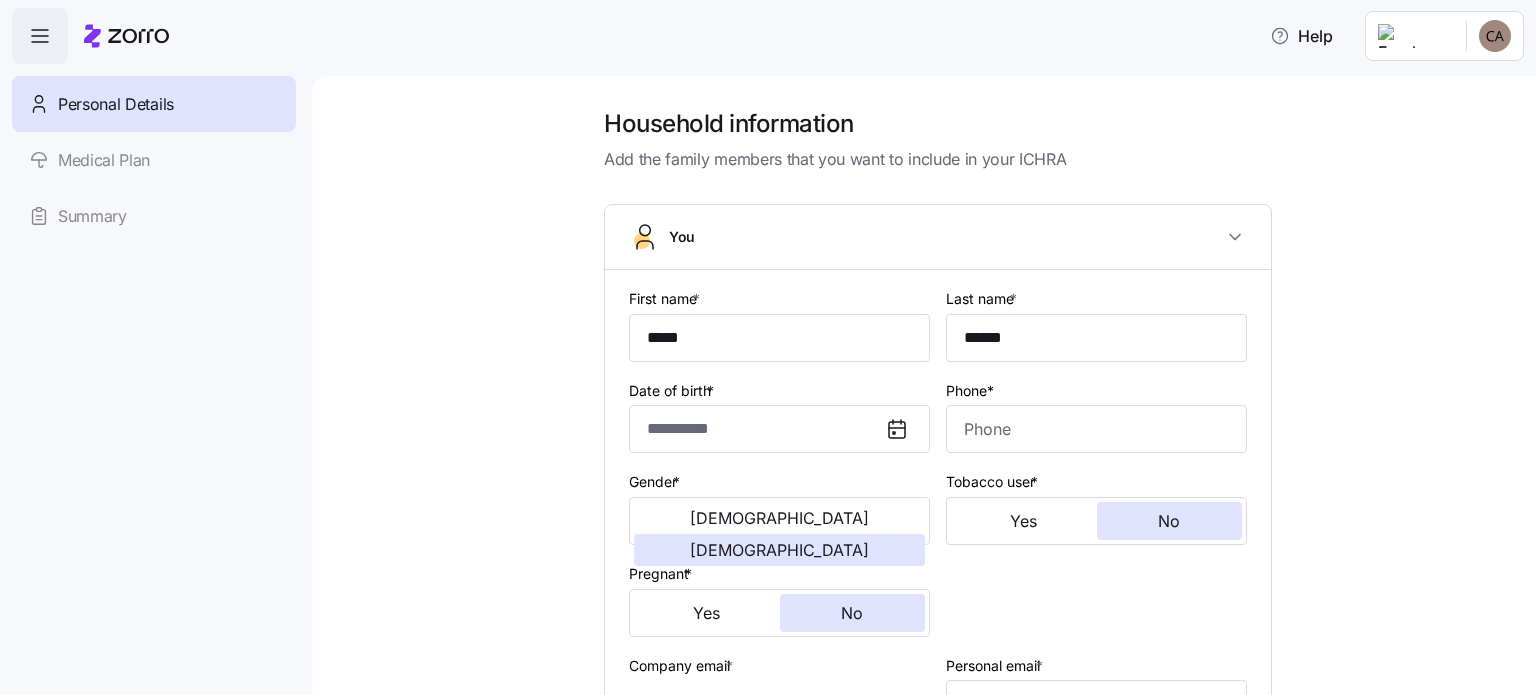 type on "*****" 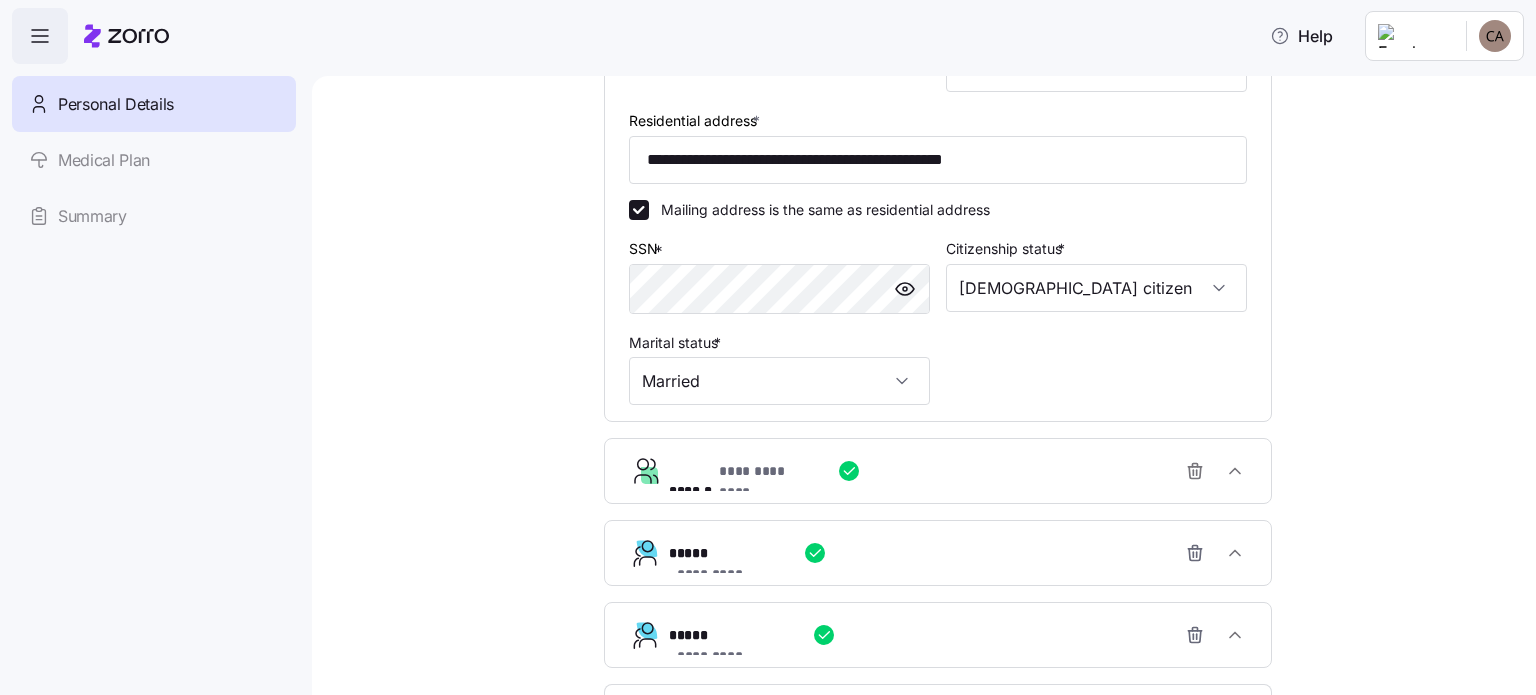 scroll, scrollTop: 639, scrollLeft: 0, axis: vertical 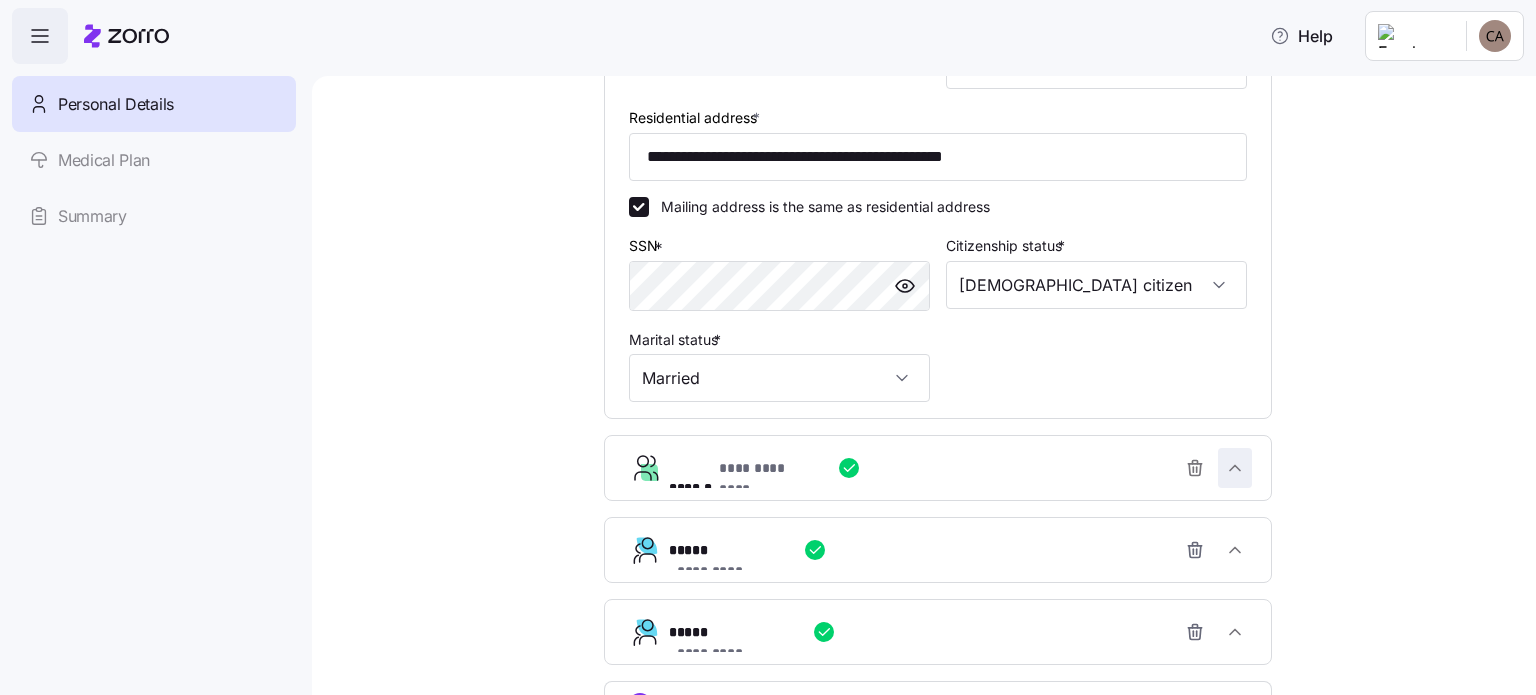 click 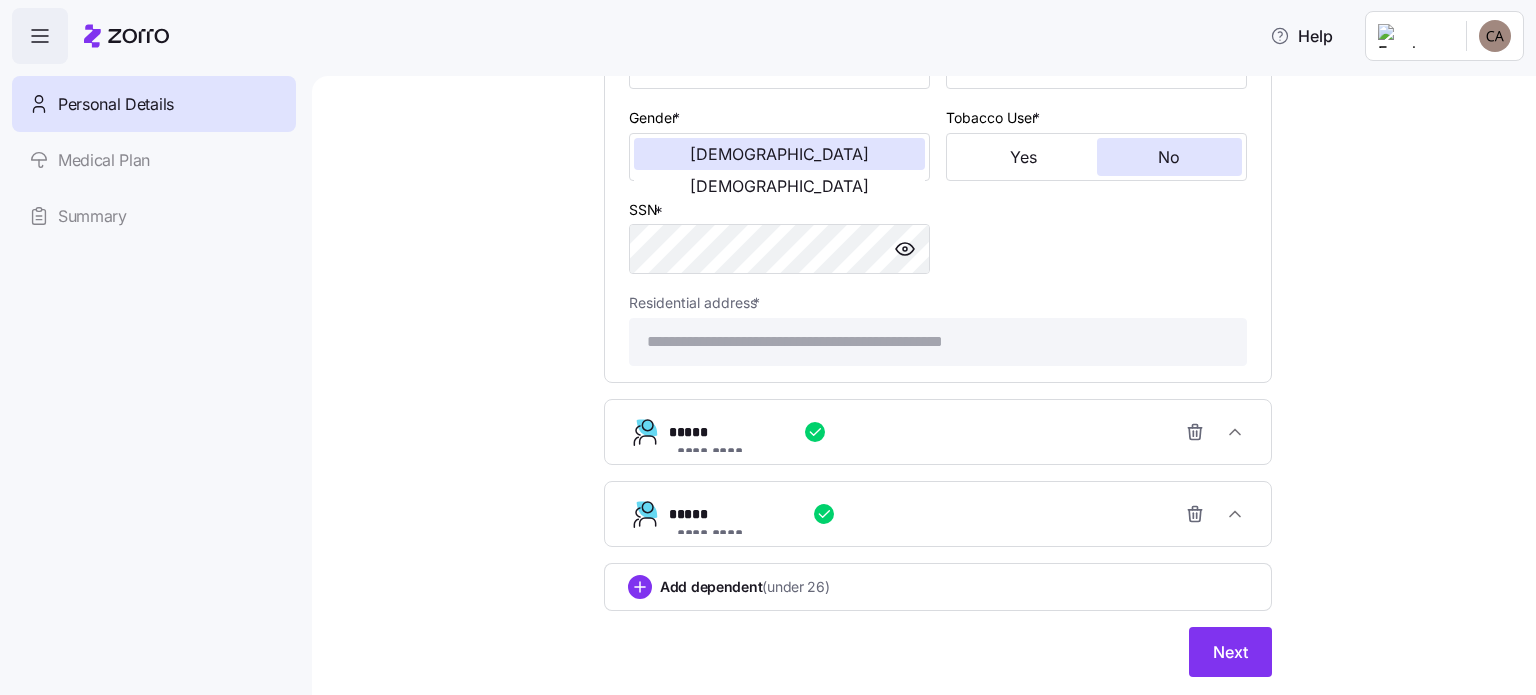scroll, scrollTop: 1241, scrollLeft: 0, axis: vertical 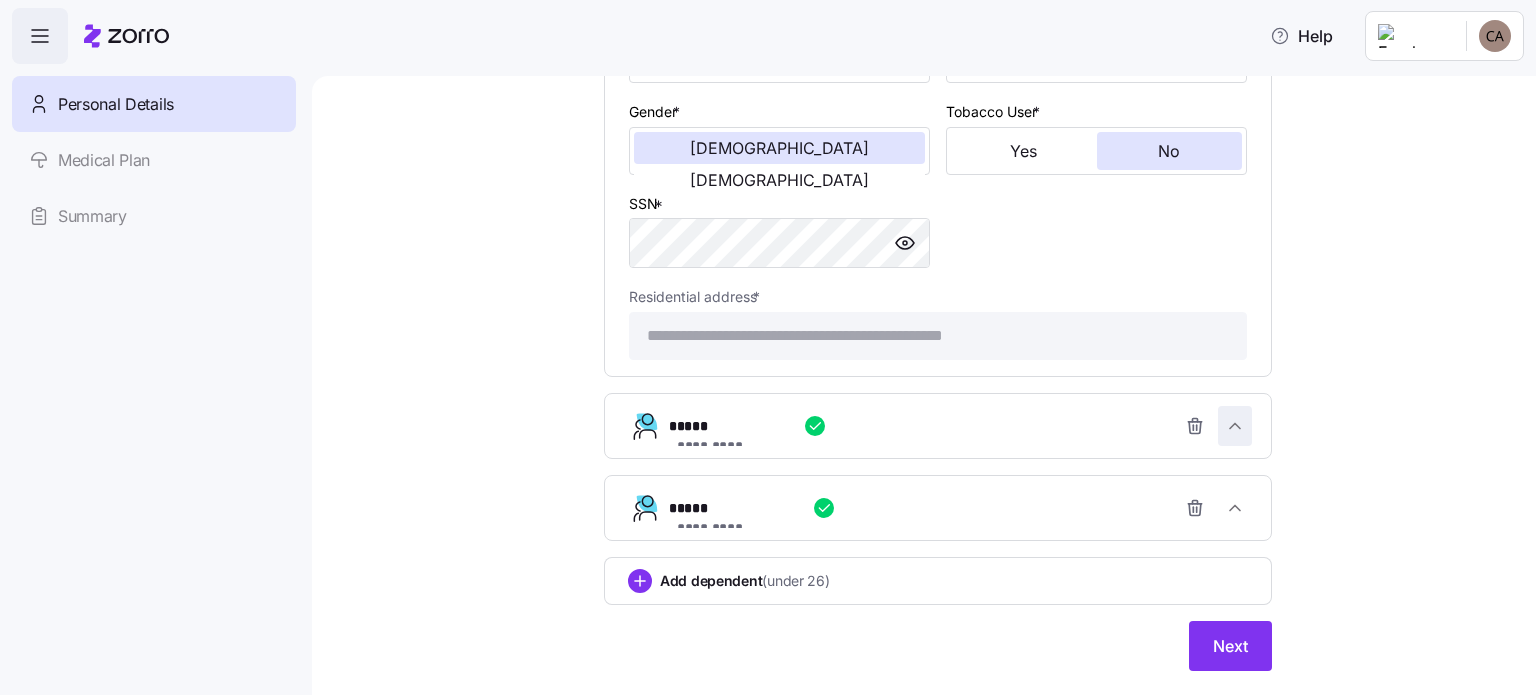 click 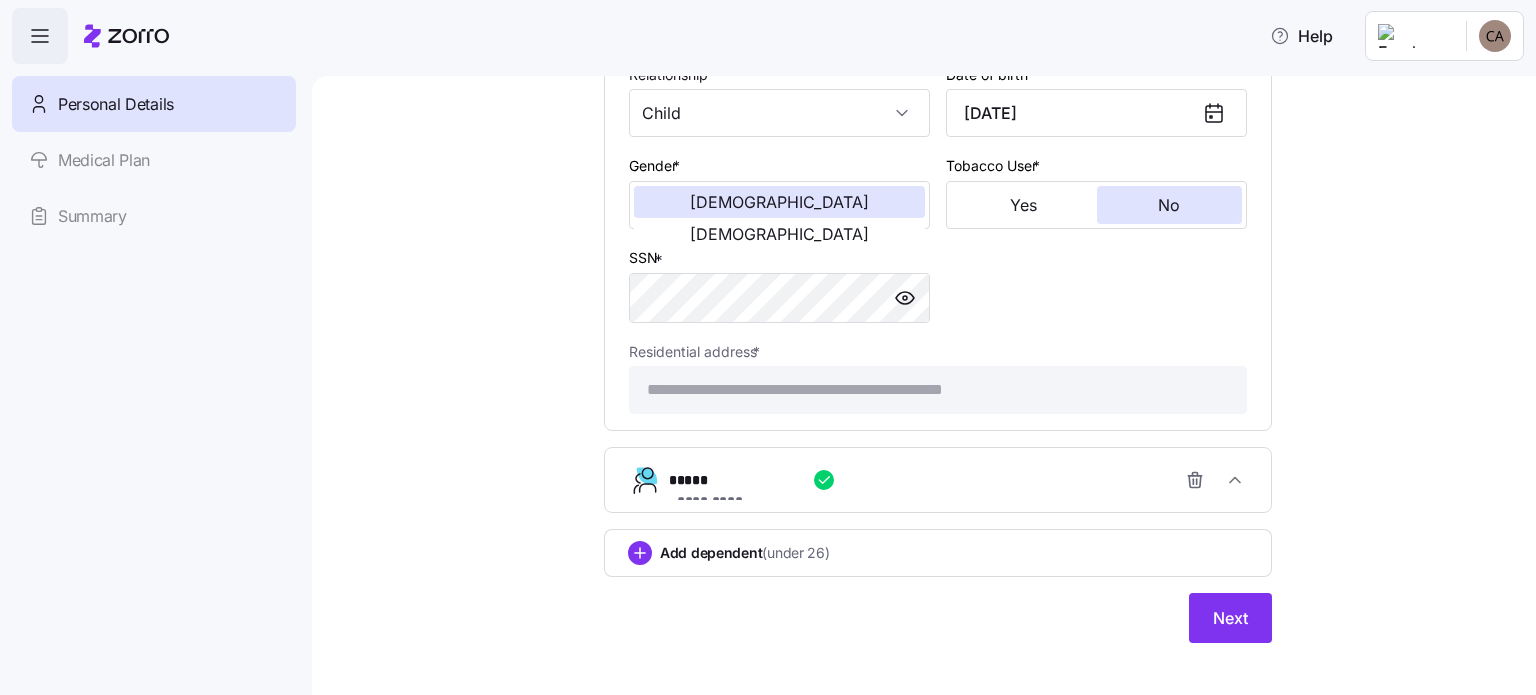 scroll, scrollTop: 1771, scrollLeft: 0, axis: vertical 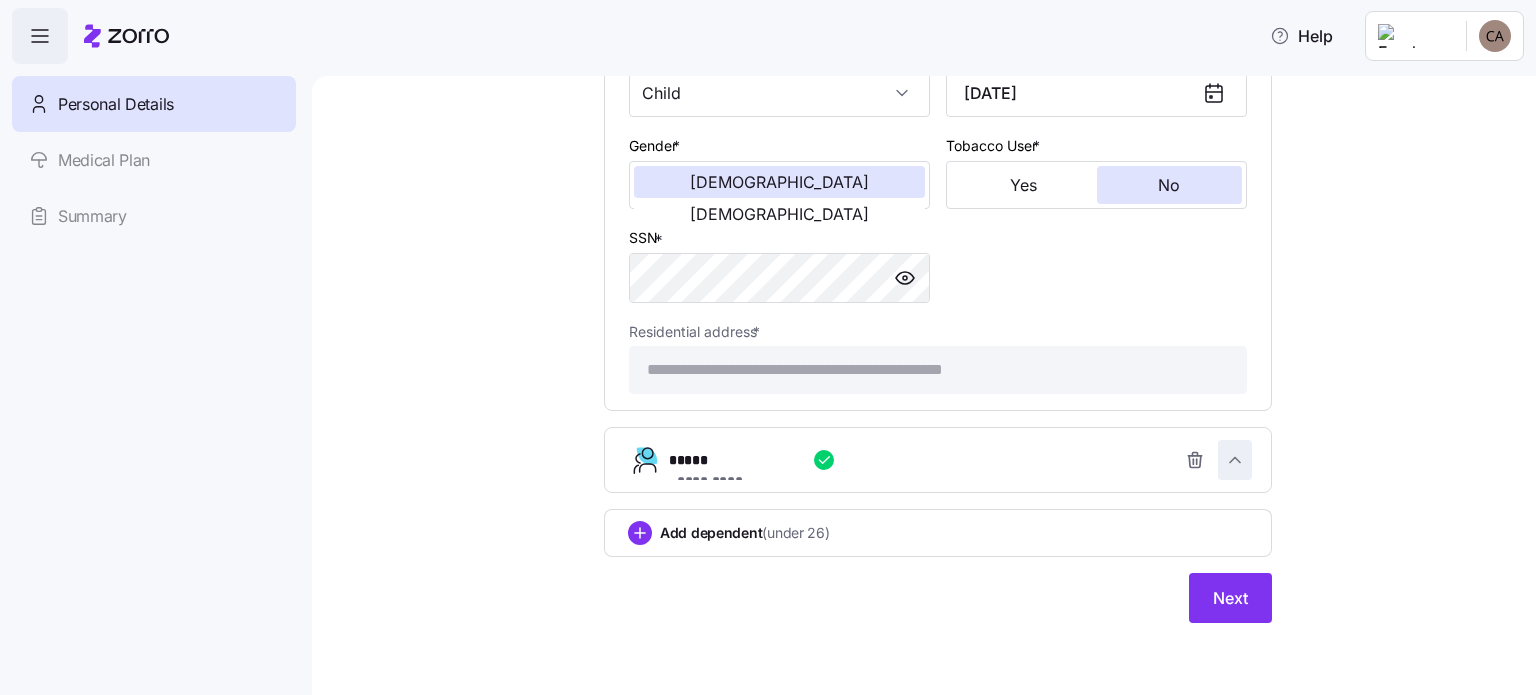 click 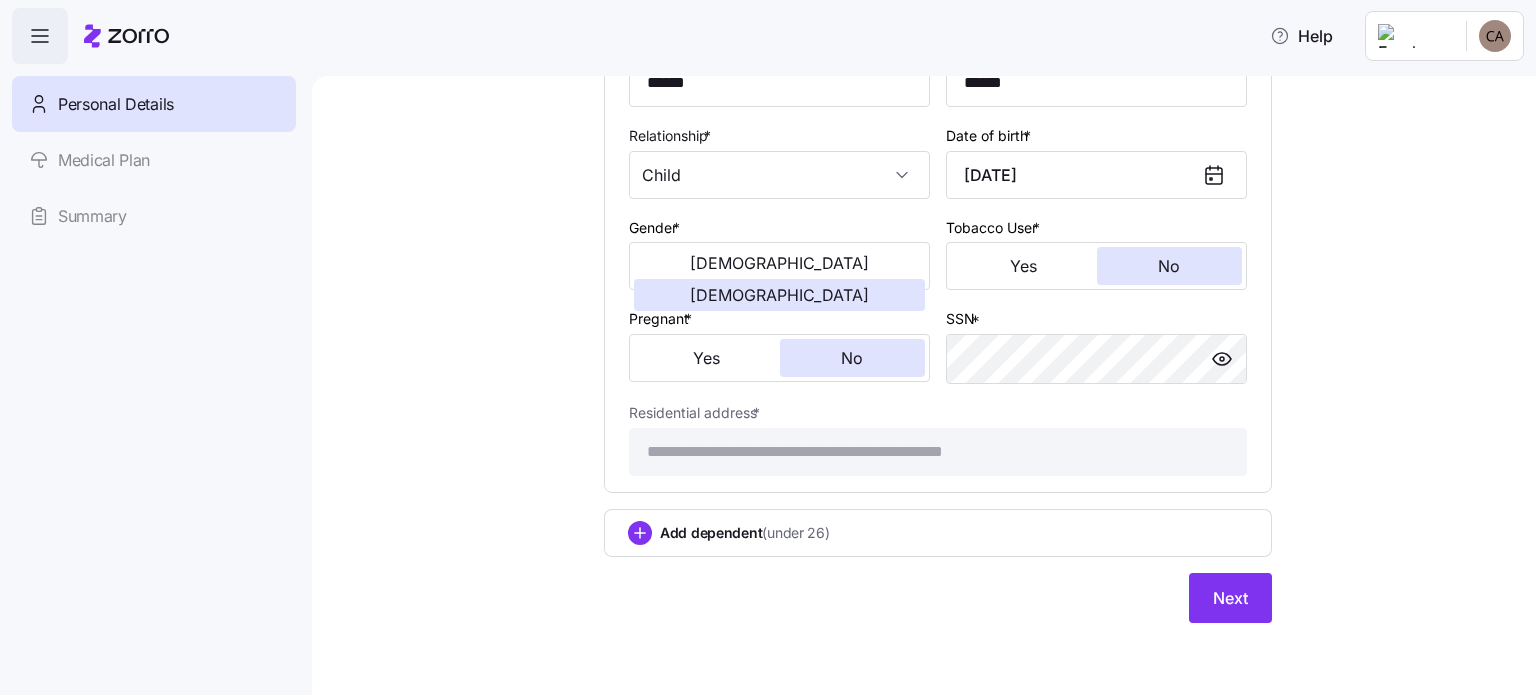 scroll, scrollTop: 2250, scrollLeft: 0, axis: vertical 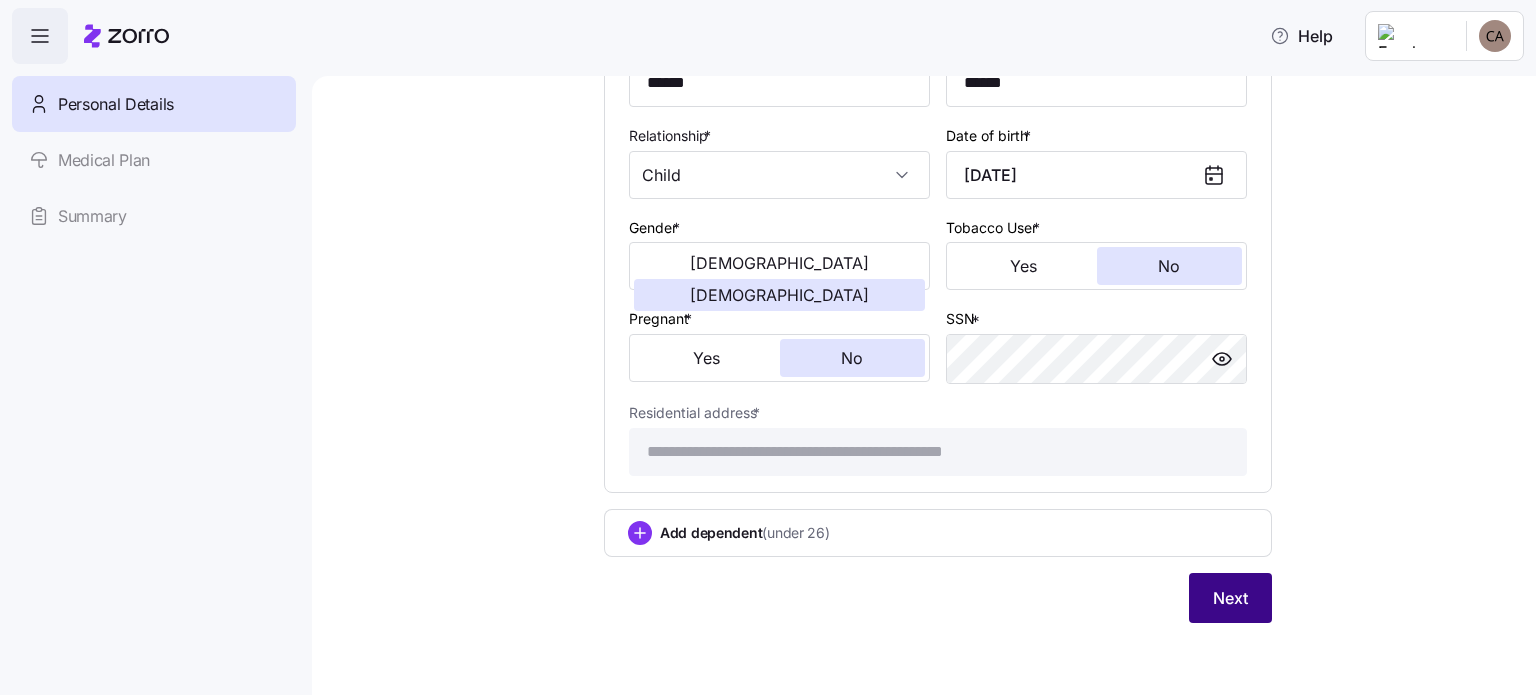 click on "Next" at bounding box center [1230, 598] 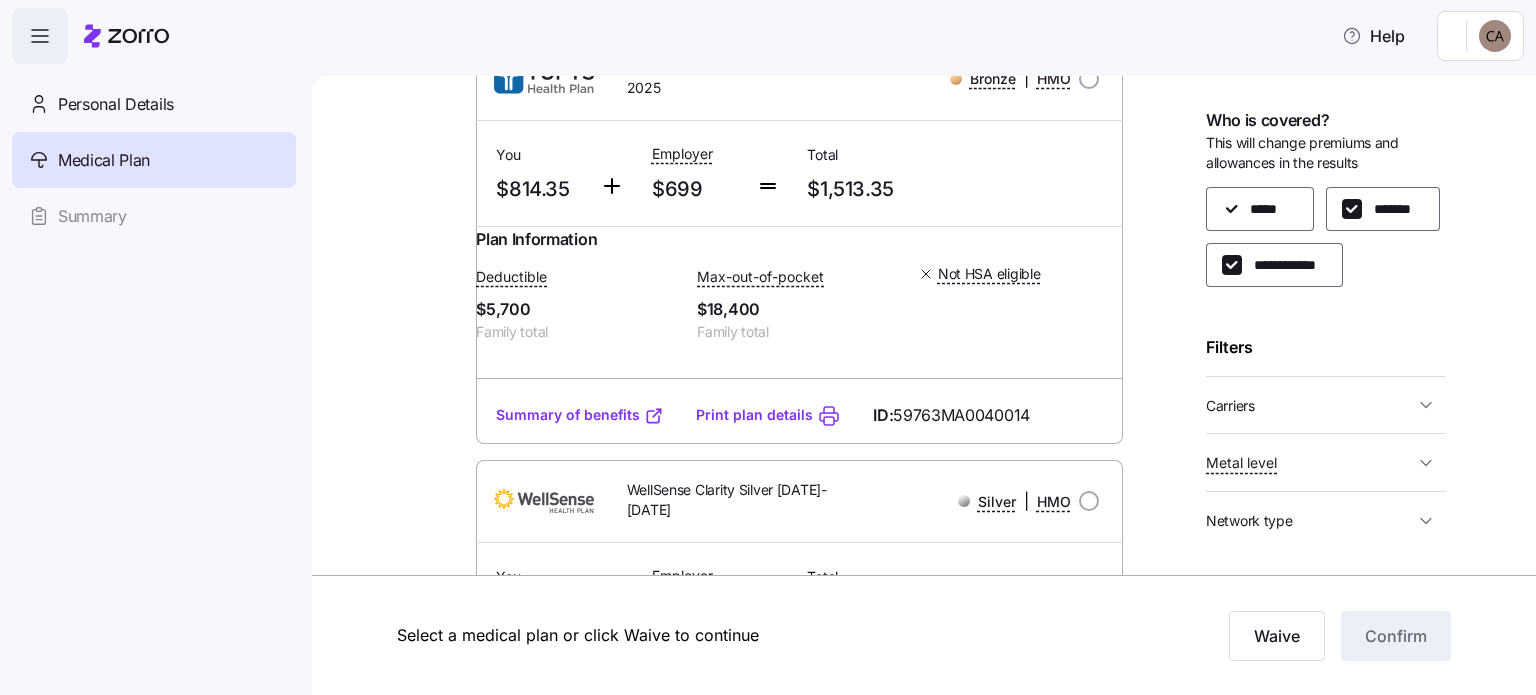 scroll, scrollTop: 689, scrollLeft: 0, axis: vertical 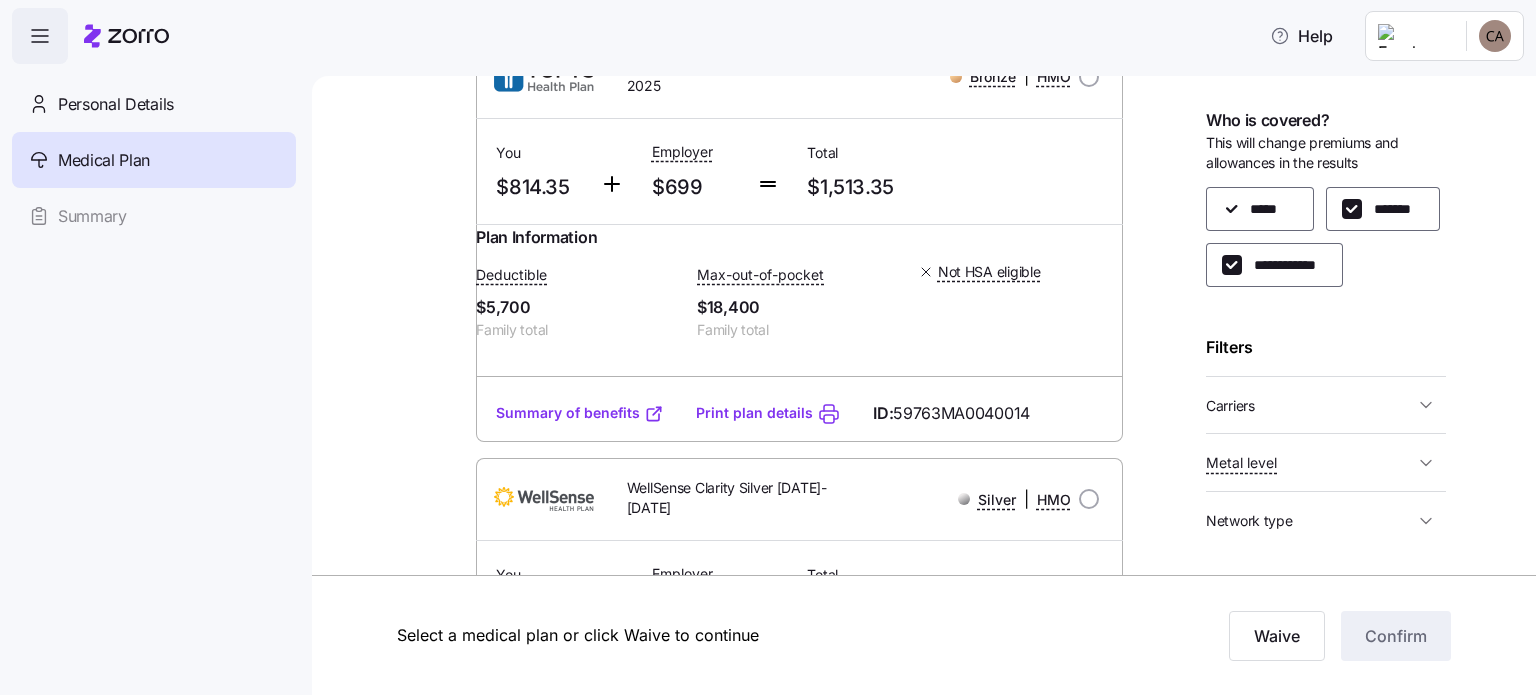 click on "Summary of benefits" at bounding box center (580, 413) 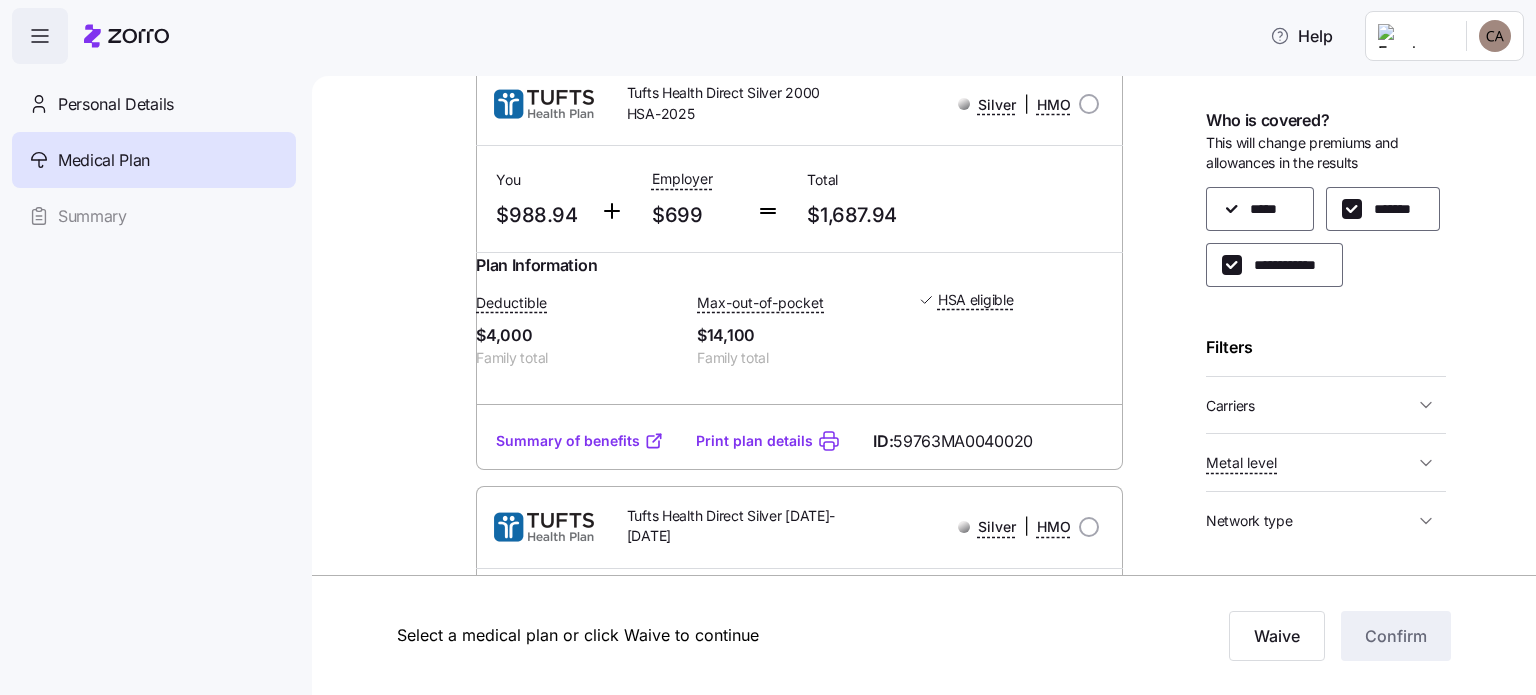 scroll, scrollTop: 1512, scrollLeft: 0, axis: vertical 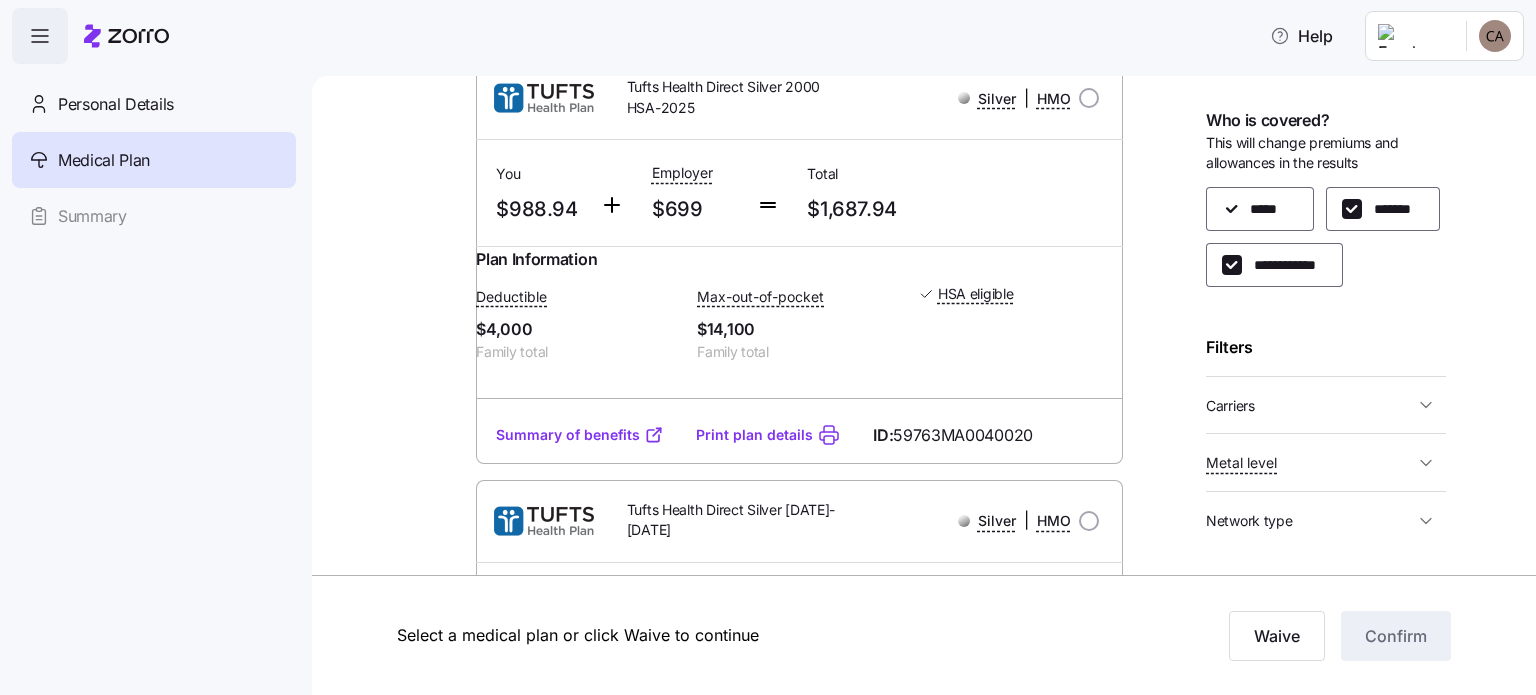 click on "Summary of benefits" at bounding box center (580, 435) 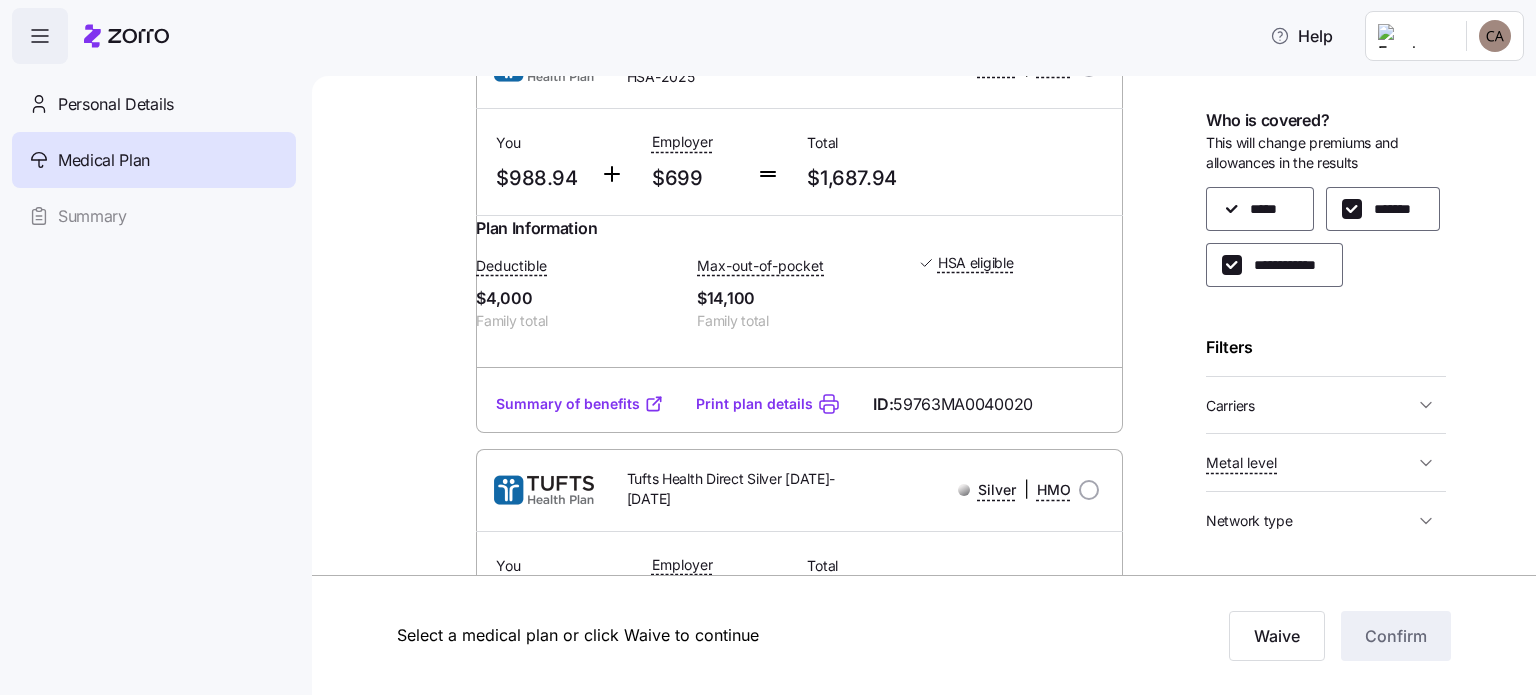 scroll, scrollTop: 1532, scrollLeft: 0, axis: vertical 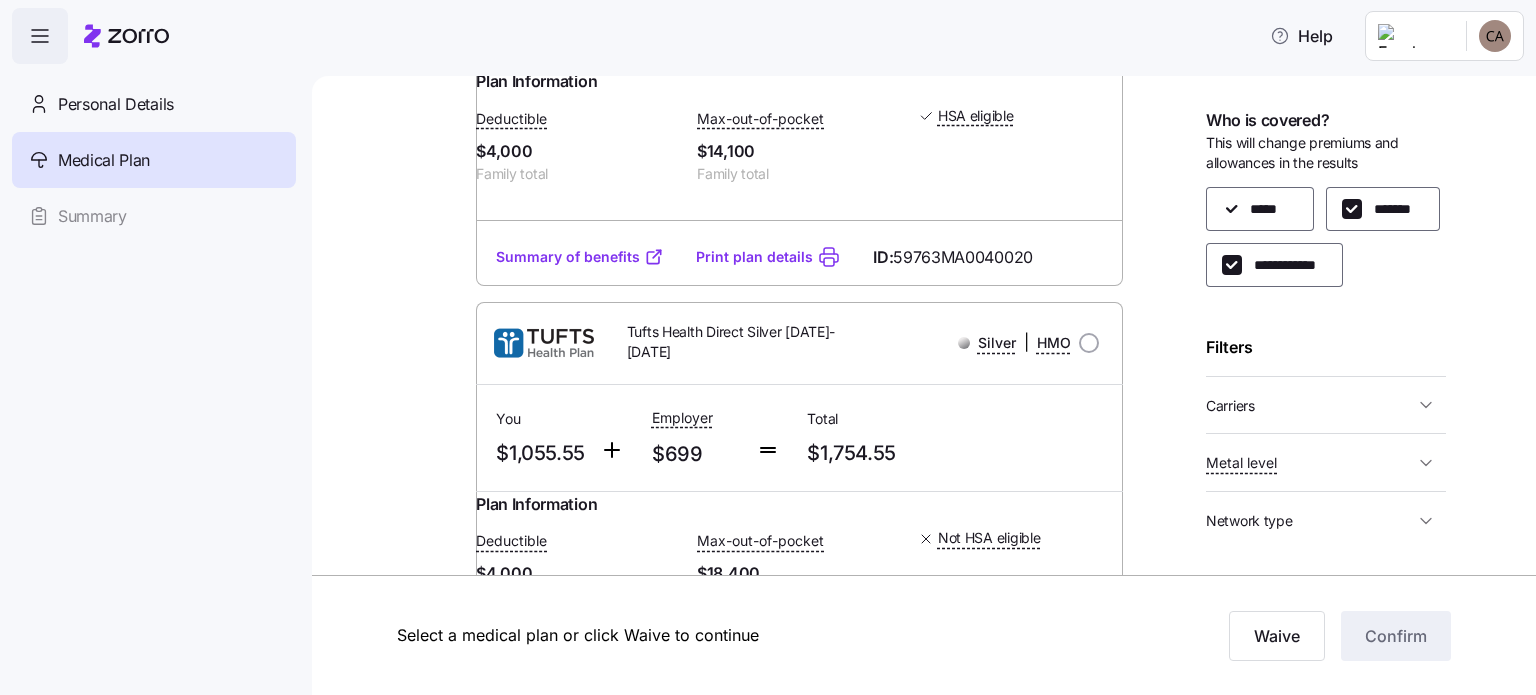click on "Medical plan selection Bernie and Phyl's Furniture  is contributing   $699   per month towards your medical plan 21  plans available Sort by Premium WellSense Clarity Silver 3000-2025   Silver | HMO You $752.35 Employer $699 Total $1,451.35 Plan Information Deductible $6,000 Family total Max-out-of-pocket $18,400 Family total Not HSA eligible CORAL   AMARAL ,  09/14/1980 ,   1461 Somerset Avenue, Taunton, MA 02780-5030, USA ; Who is covered:   Me, spouse & child(ren) ;   Employer contribution:  up to $699 Medical Plan WellSense Clarity Silver 3000-2025   Silver  |  HMO Summary of benefits Select Your current choice Premium Total Premium $1,451.35 After allowance $752.35 Deductible Individual: Medical $3,000 Family: Medical $6,000 Max Out of Pocket Individual: Medical $9,200 Family: Medical $18,400 HSA Eligible HSA Eligible No Doctor visits Primary Care $30/$60 copay Urgent Care & Visits Emergency room Deductible, then $750 copay Pharmacy Drugs Deductible, then $30/35%/35% Summary of benefits ID:    Bronze" at bounding box center [938, 655] 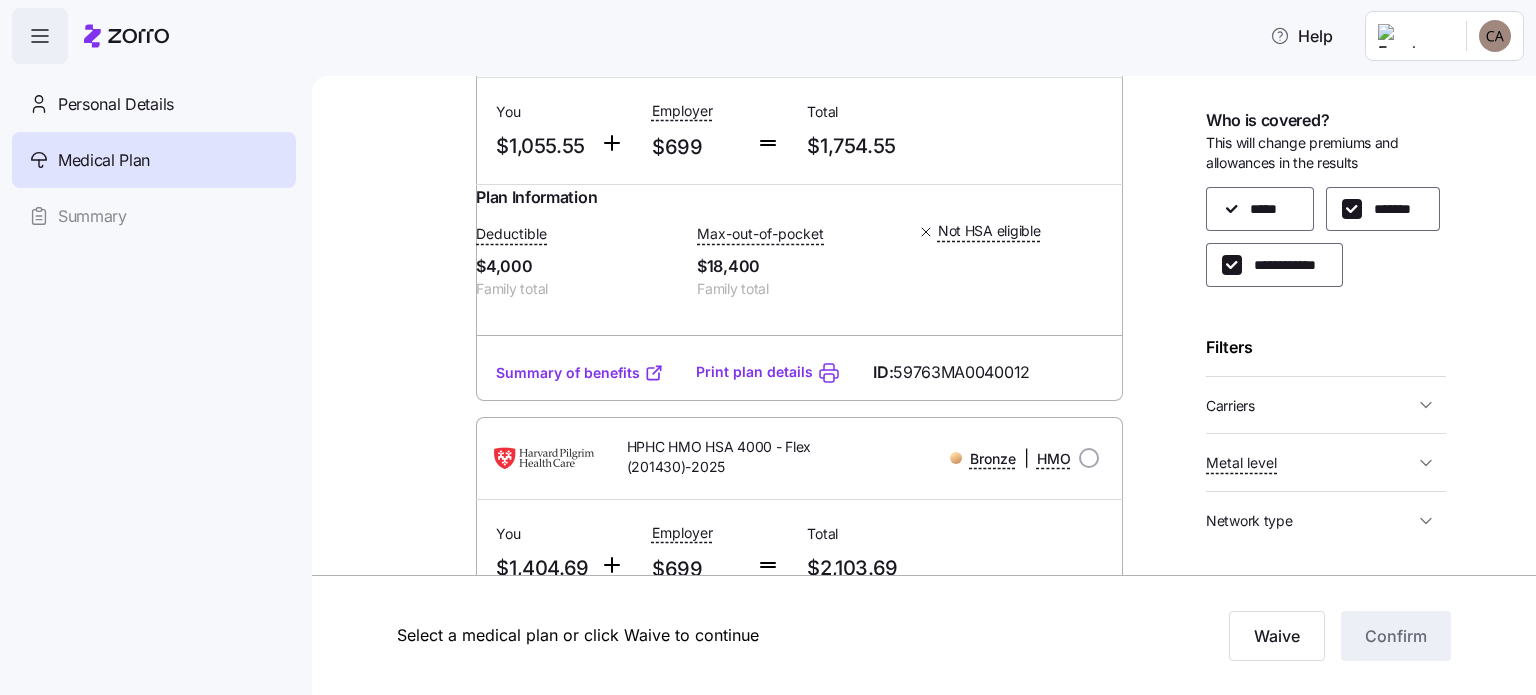 scroll, scrollTop: 1999, scrollLeft: 0, axis: vertical 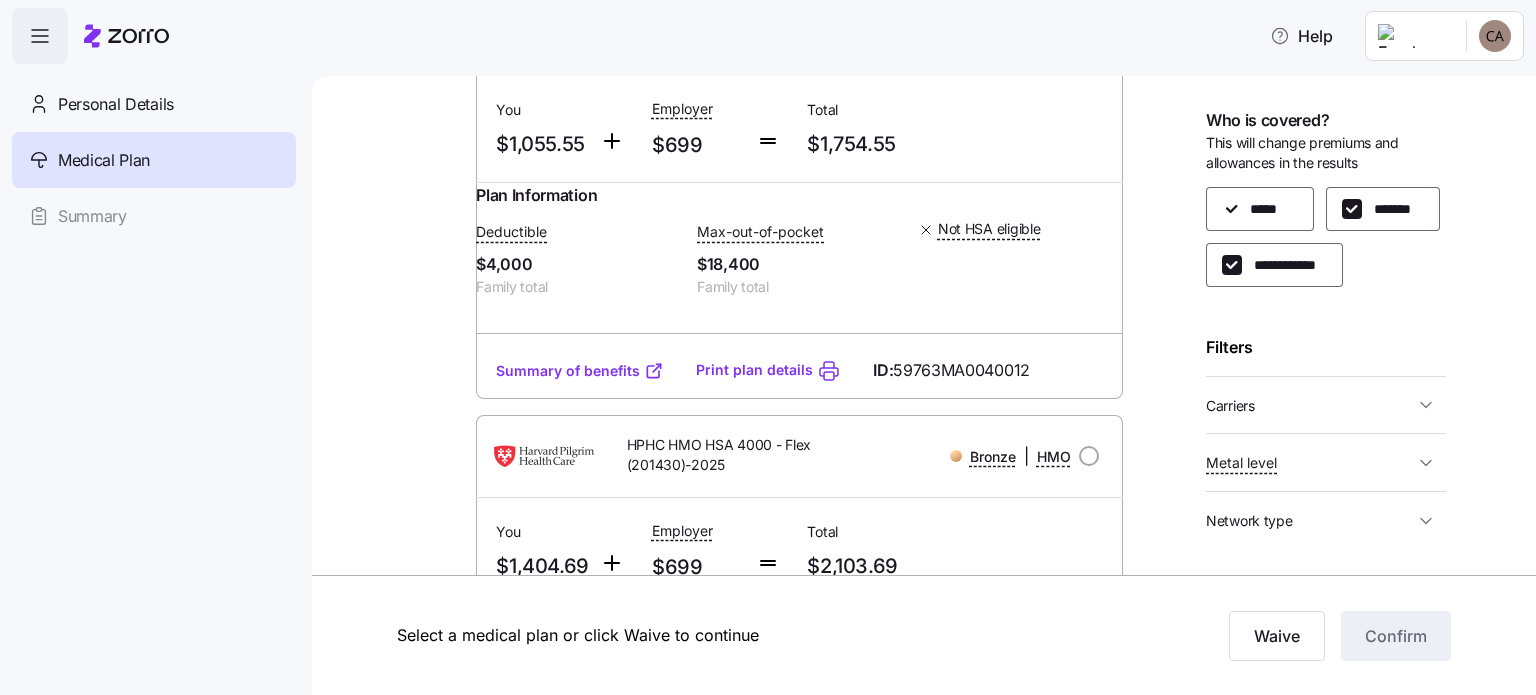 click on "Summary of benefits" at bounding box center [580, 371] 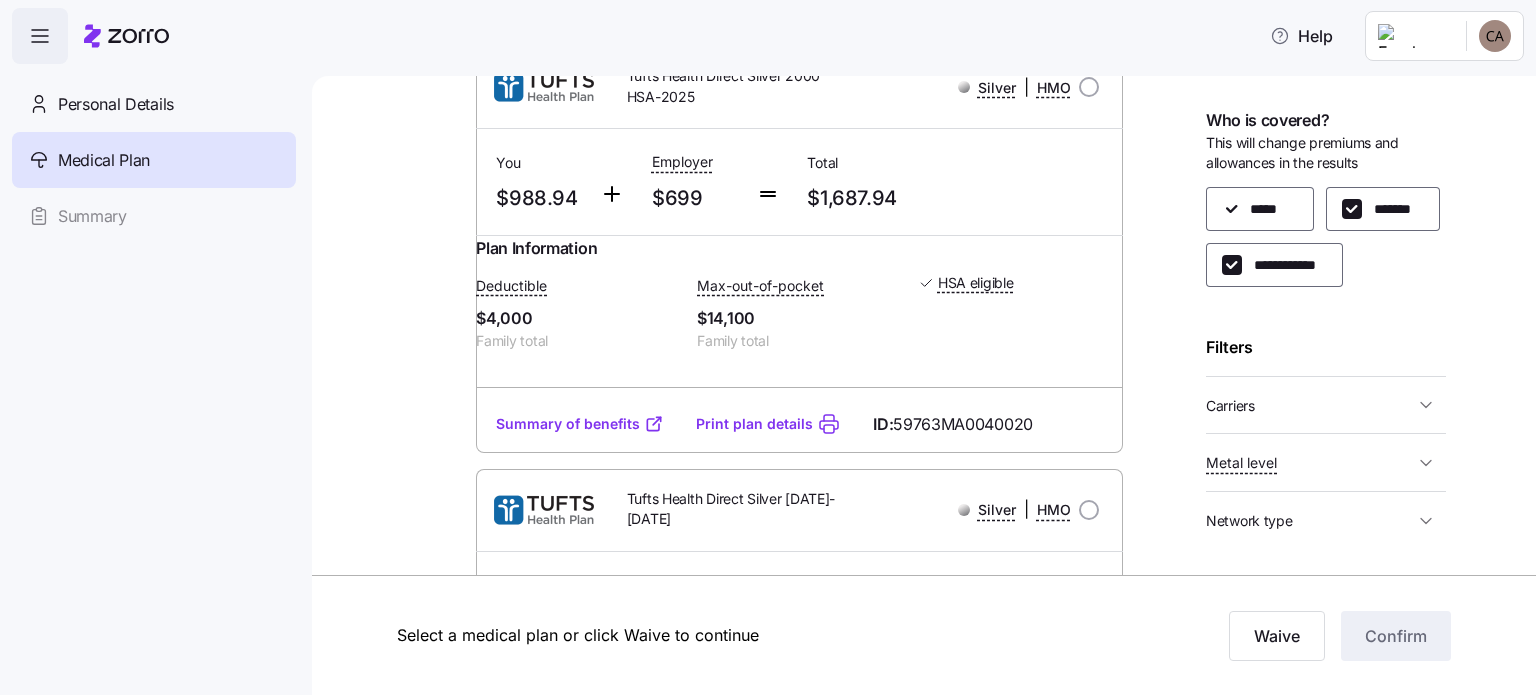 scroll, scrollTop: 1524, scrollLeft: 0, axis: vertical 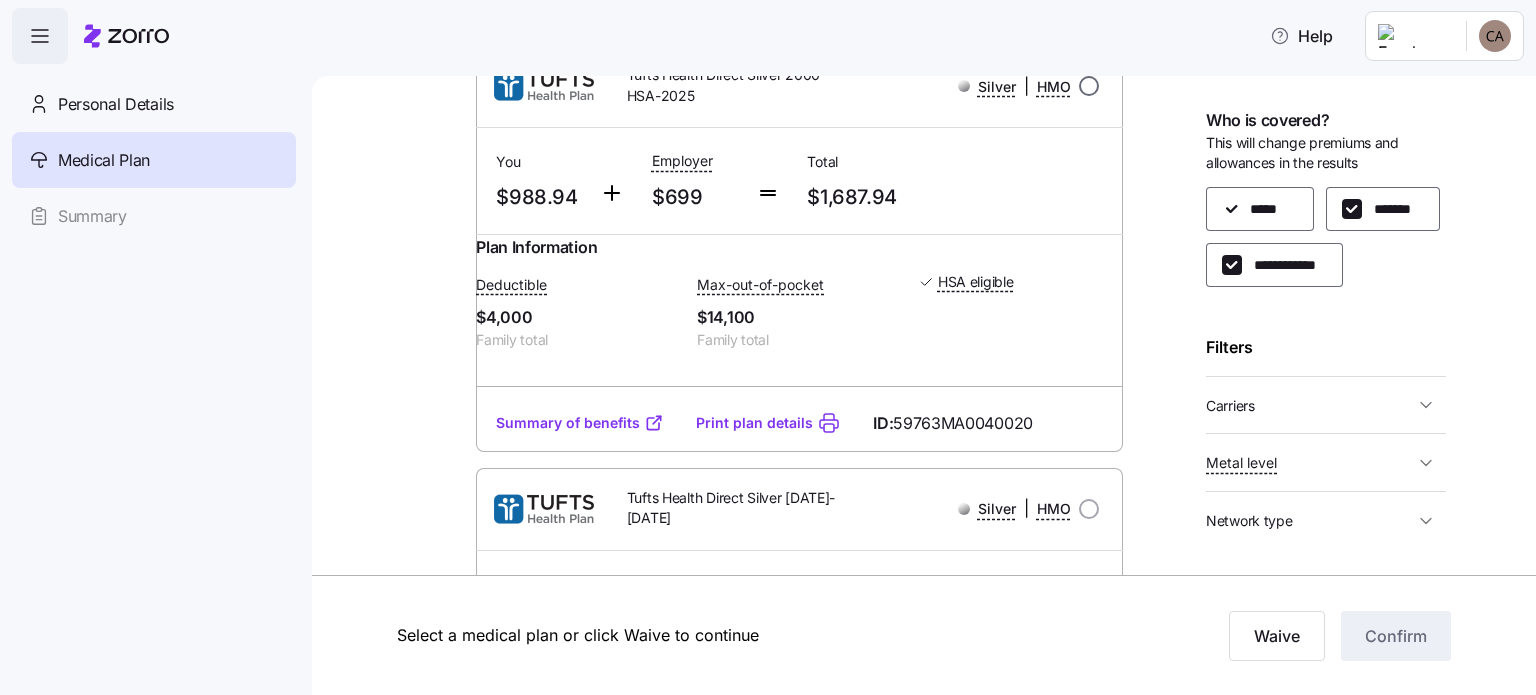 click at bounding box center (1089, 86) 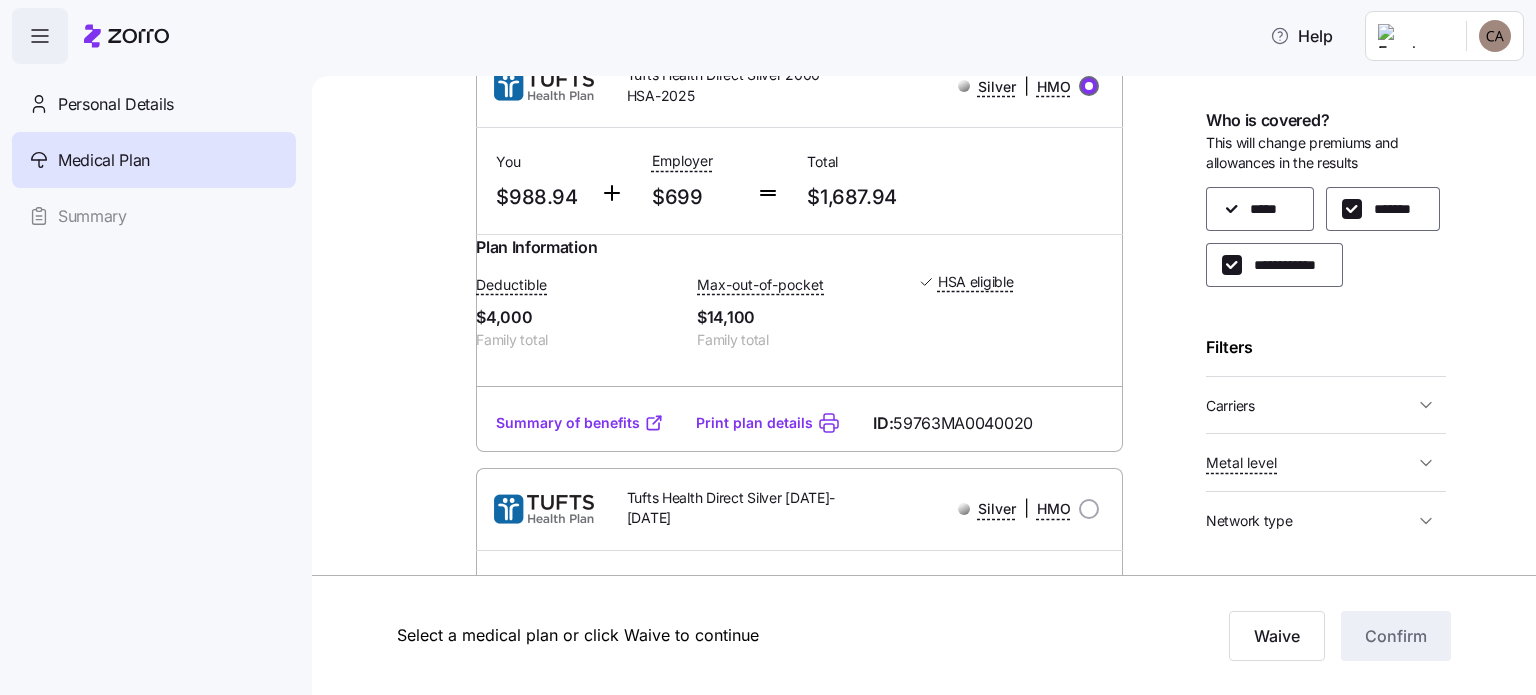radio on "true" 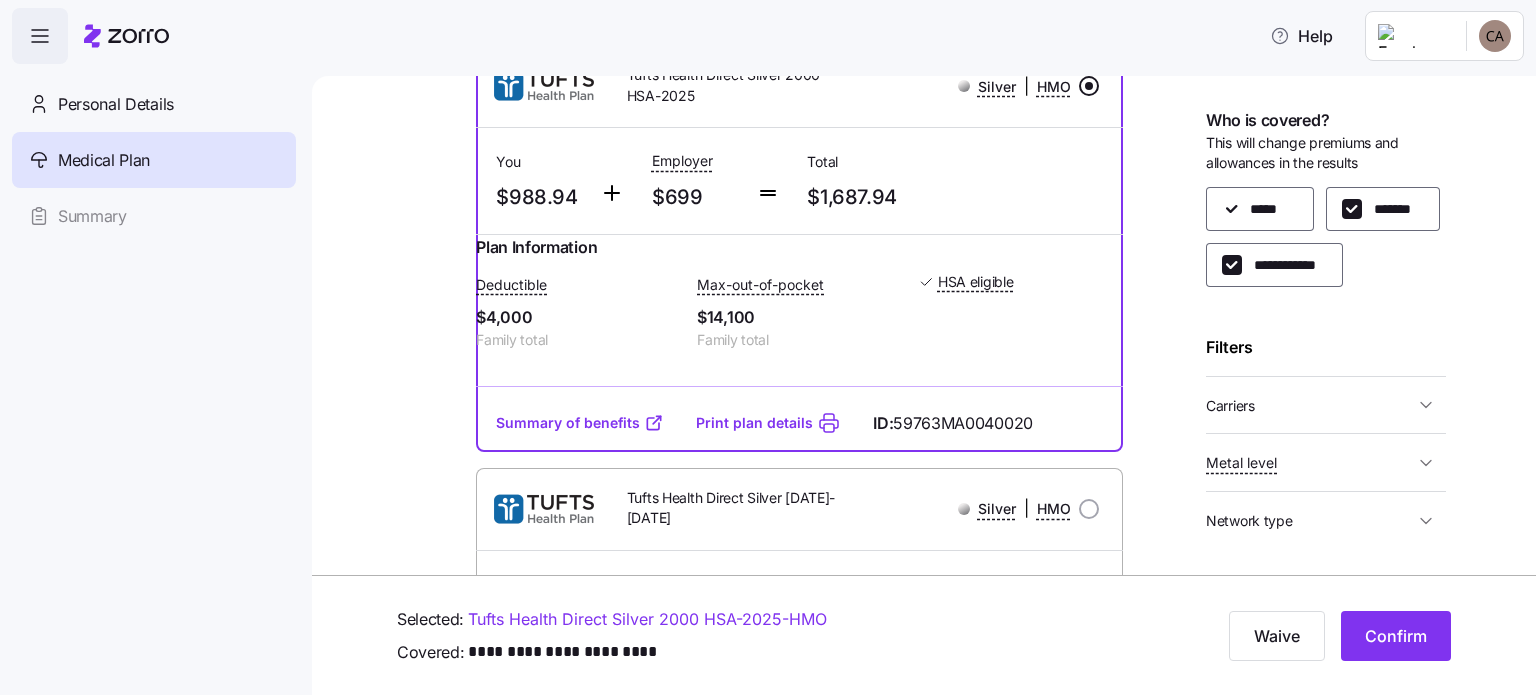 click at bounding box center [1089, 86] 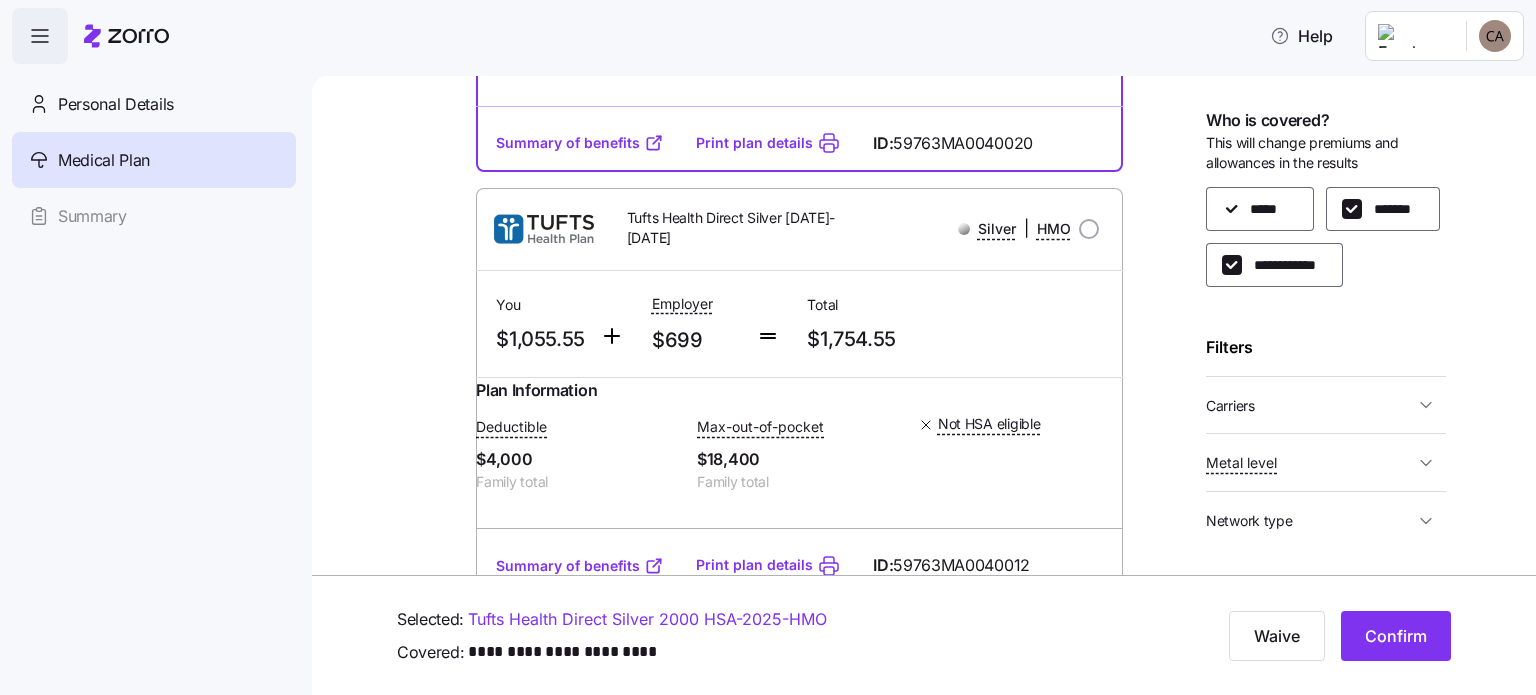 scroll, scrollTop: 1807, scrollLeft: 0, axis: vertical 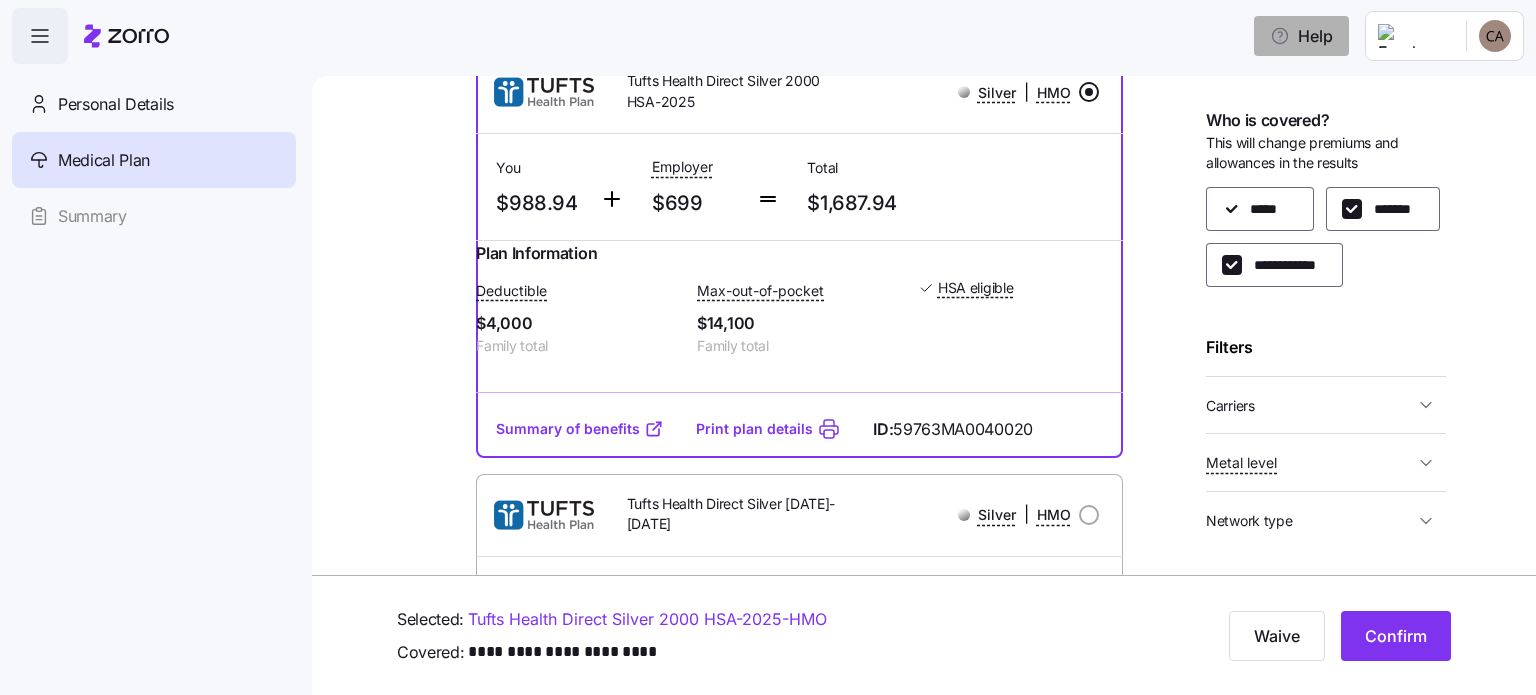 click 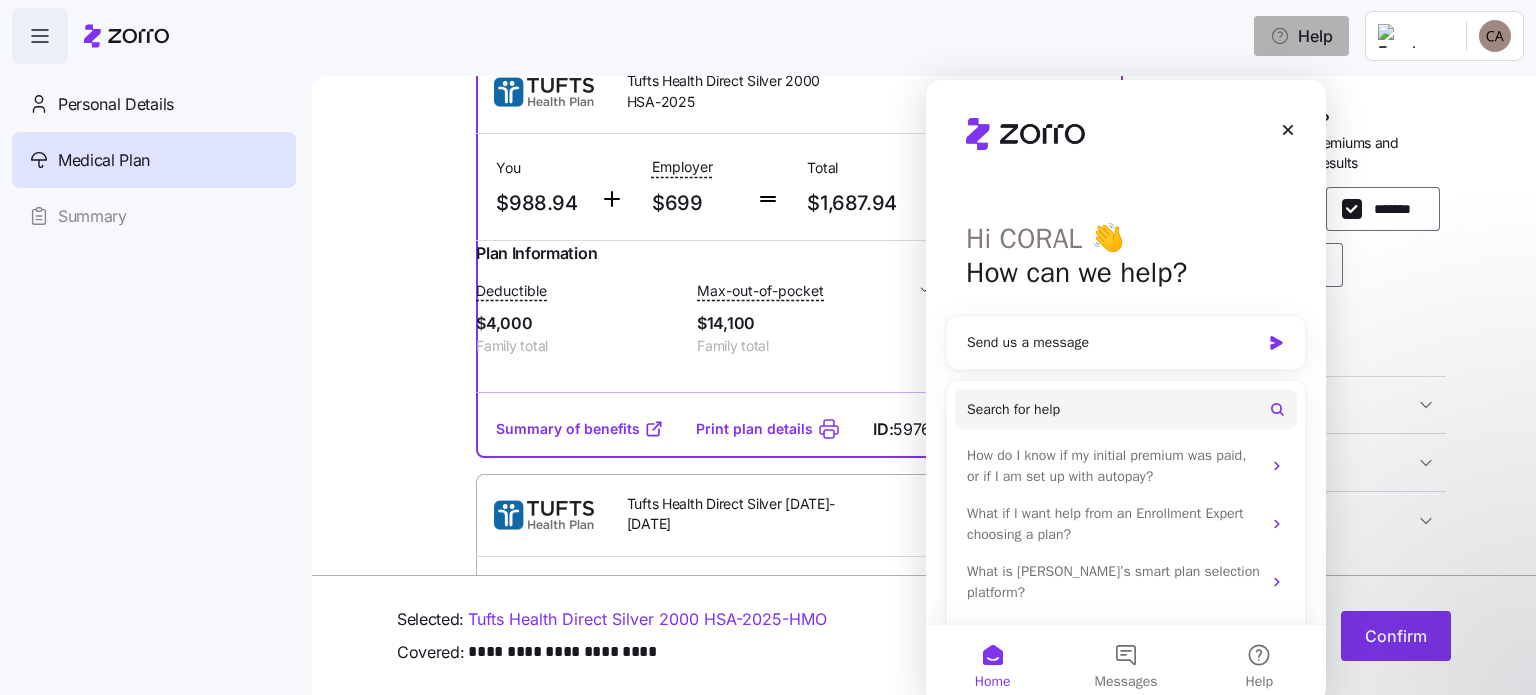 scroll, scrollTop: 0, scrollLeft: 0, axis: both 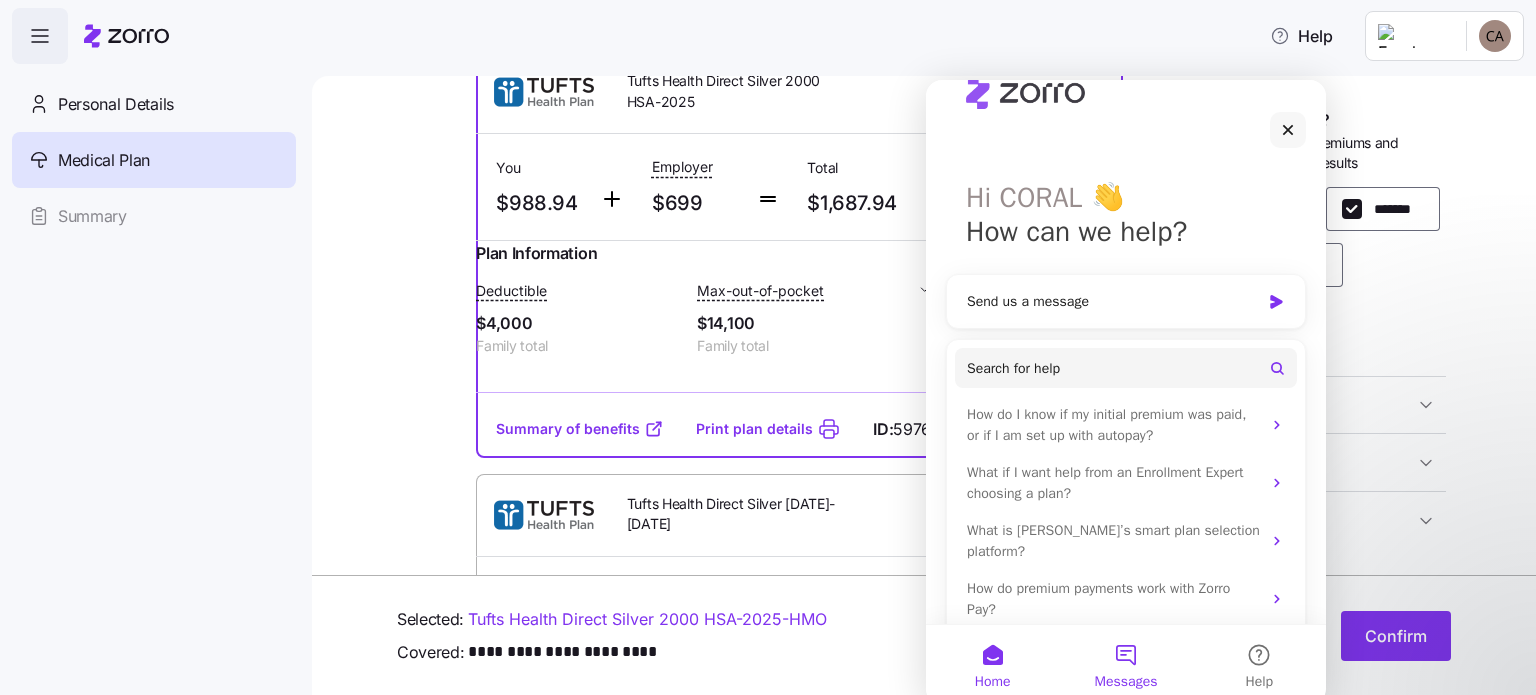 click on "Messages" at bounding box center (1125, 665) 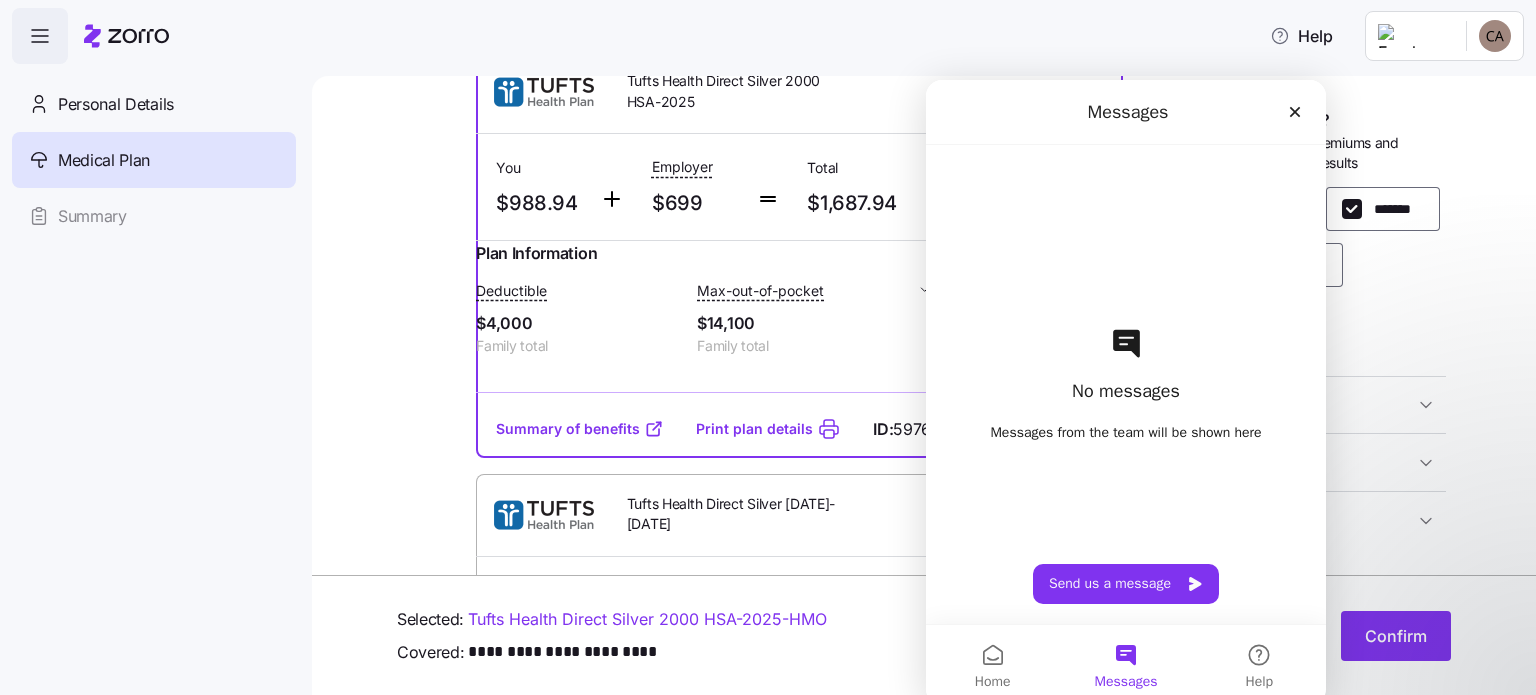 click on "No messages Messages from the team will be shown here Send us a message" at bounding box center (1126, 384) 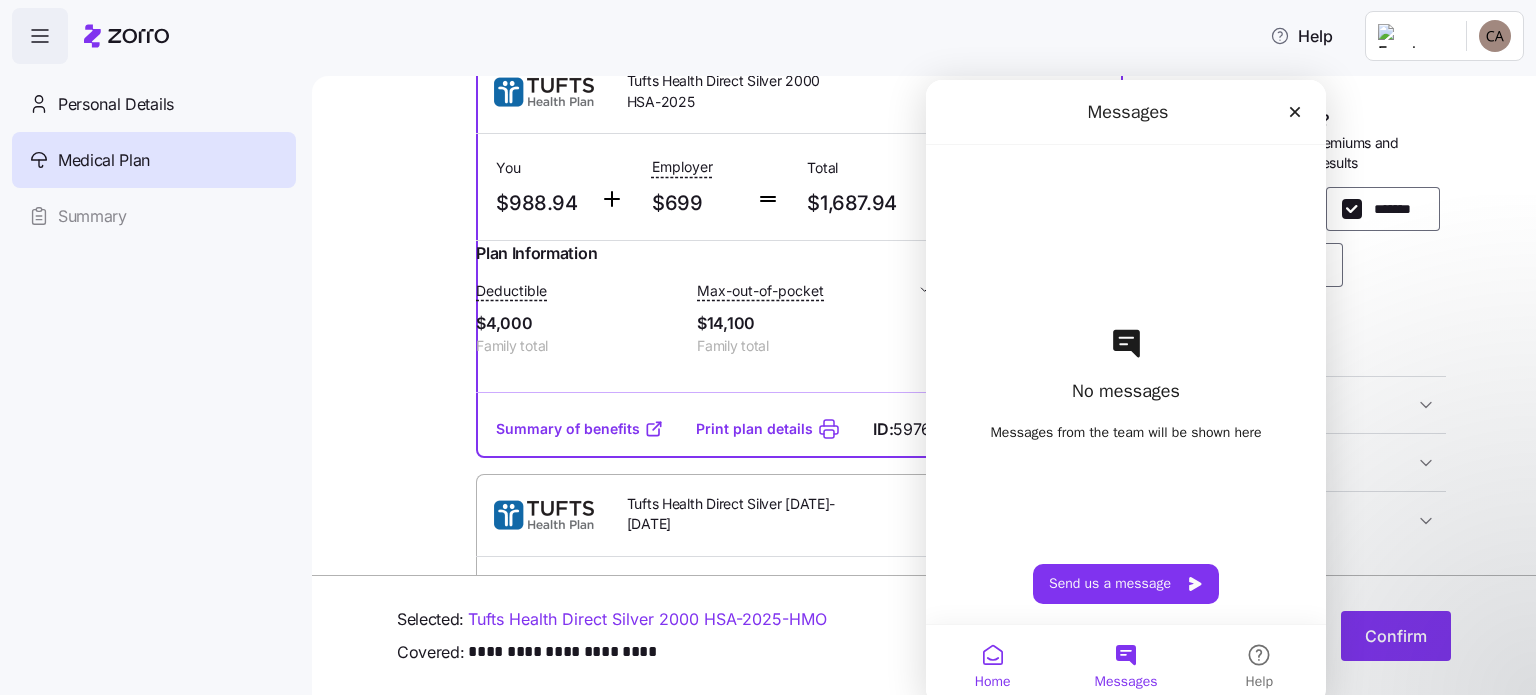 click on "Home" at bounding box center [992, 665] 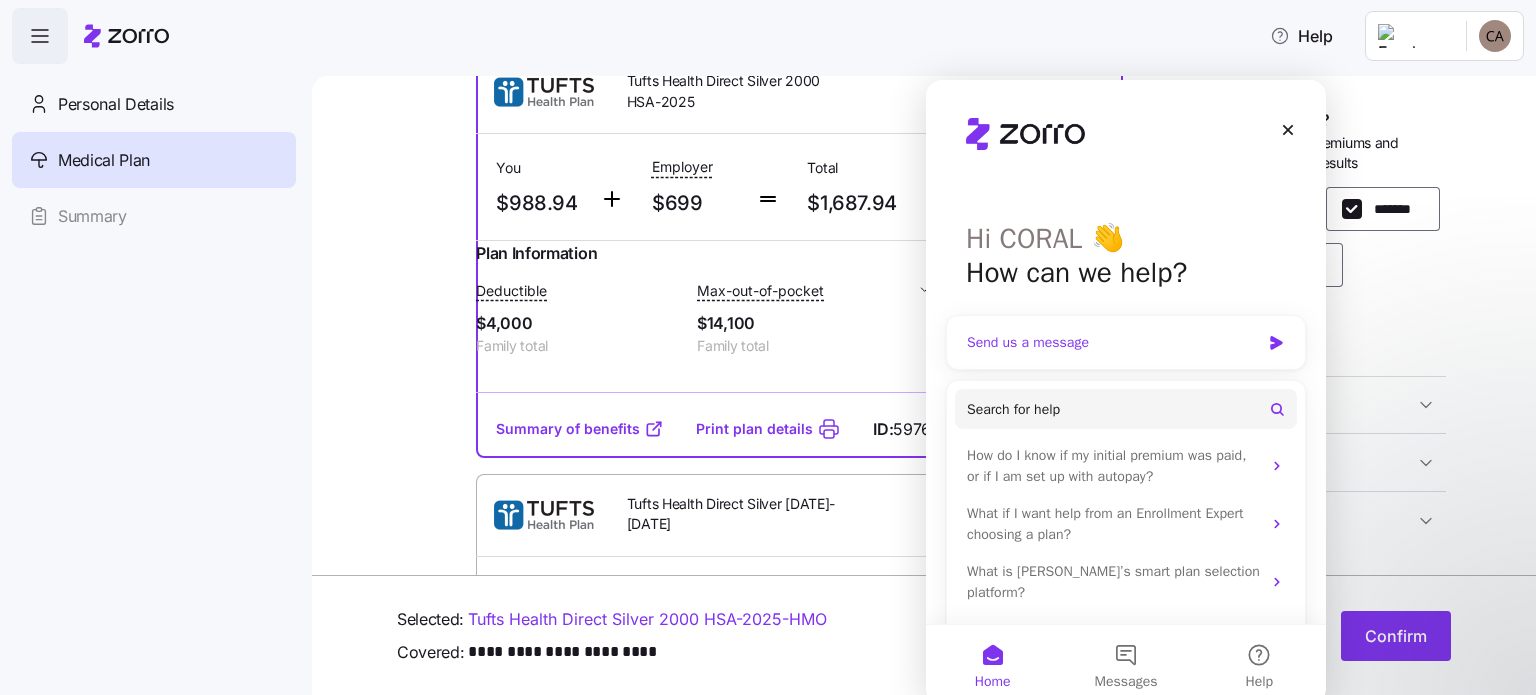 click on "Send us a message" at bounding box center (1126, 342) 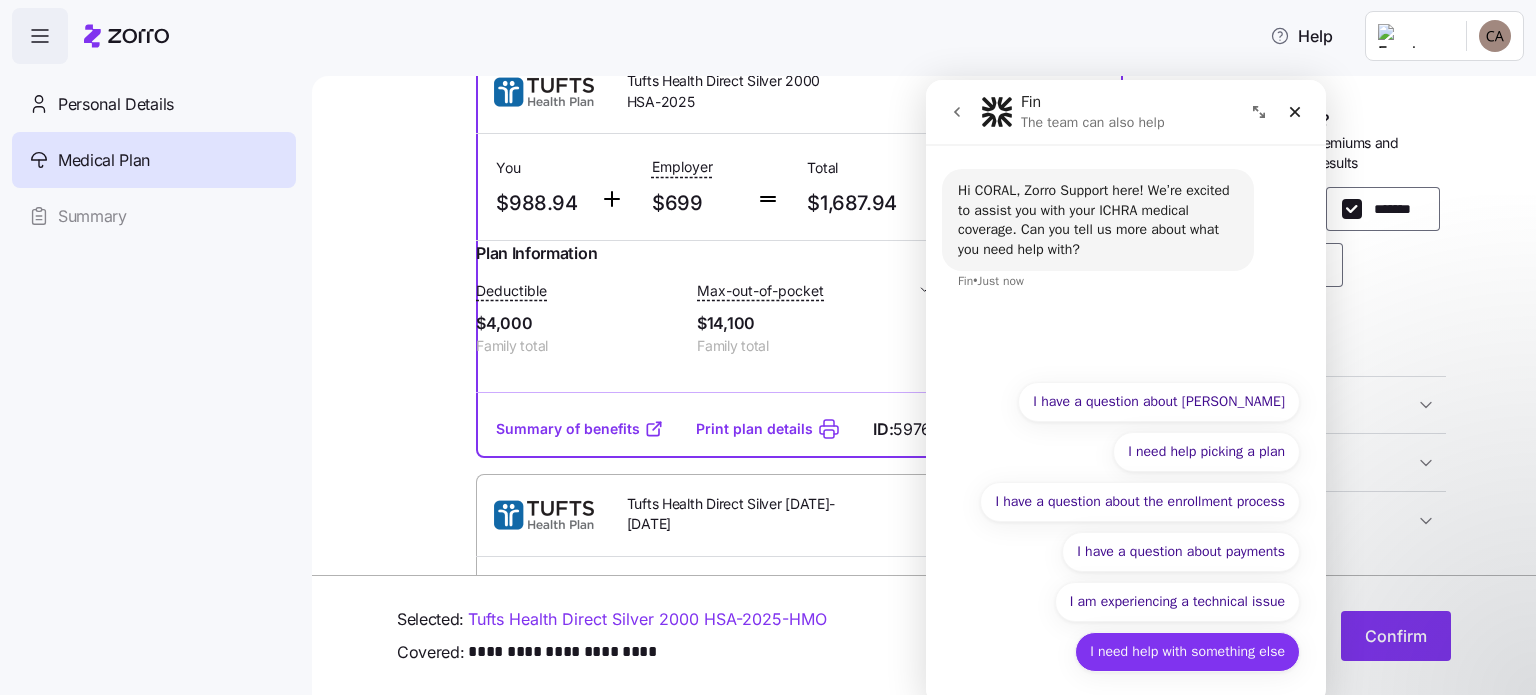 click on "I need help with something else" at bounding box center [1187, 652] 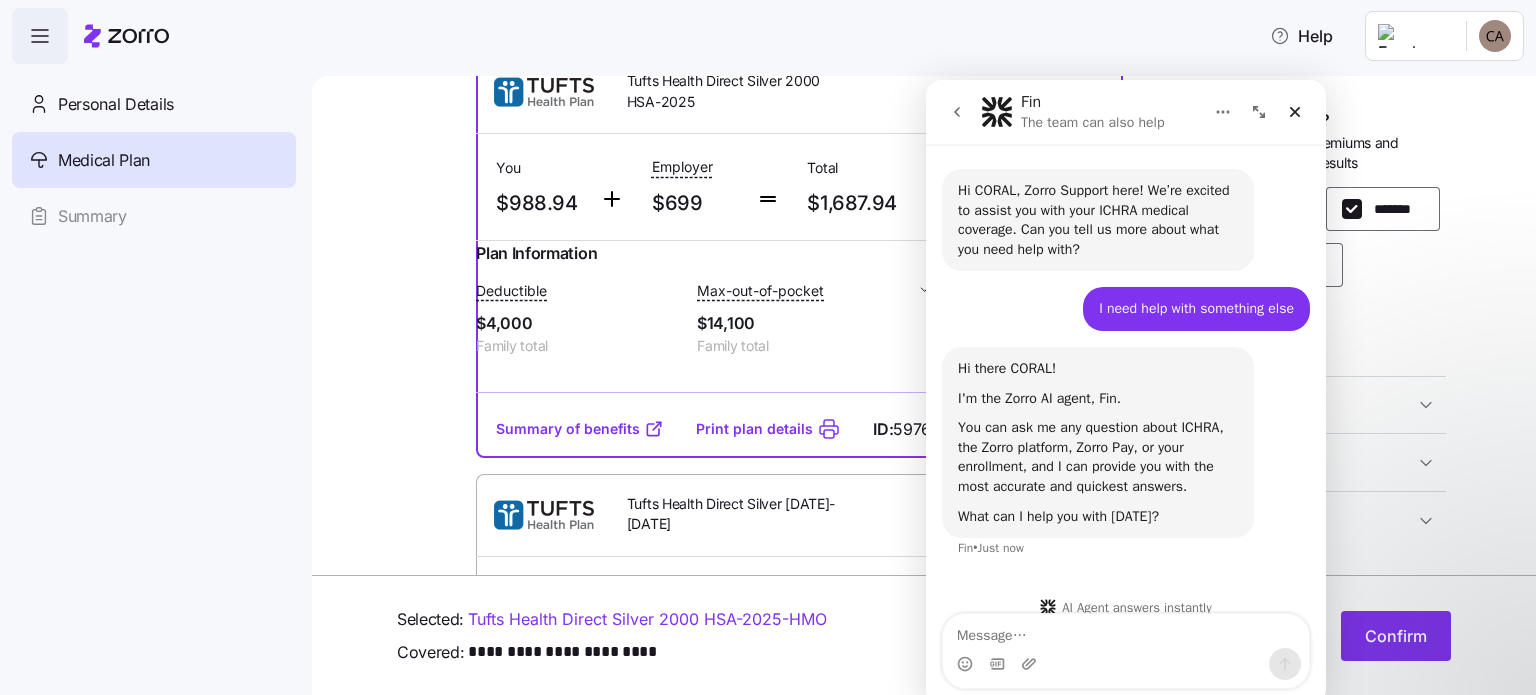 scroll, scrollTop: 40, scrollLeft: 0, axis: vertical 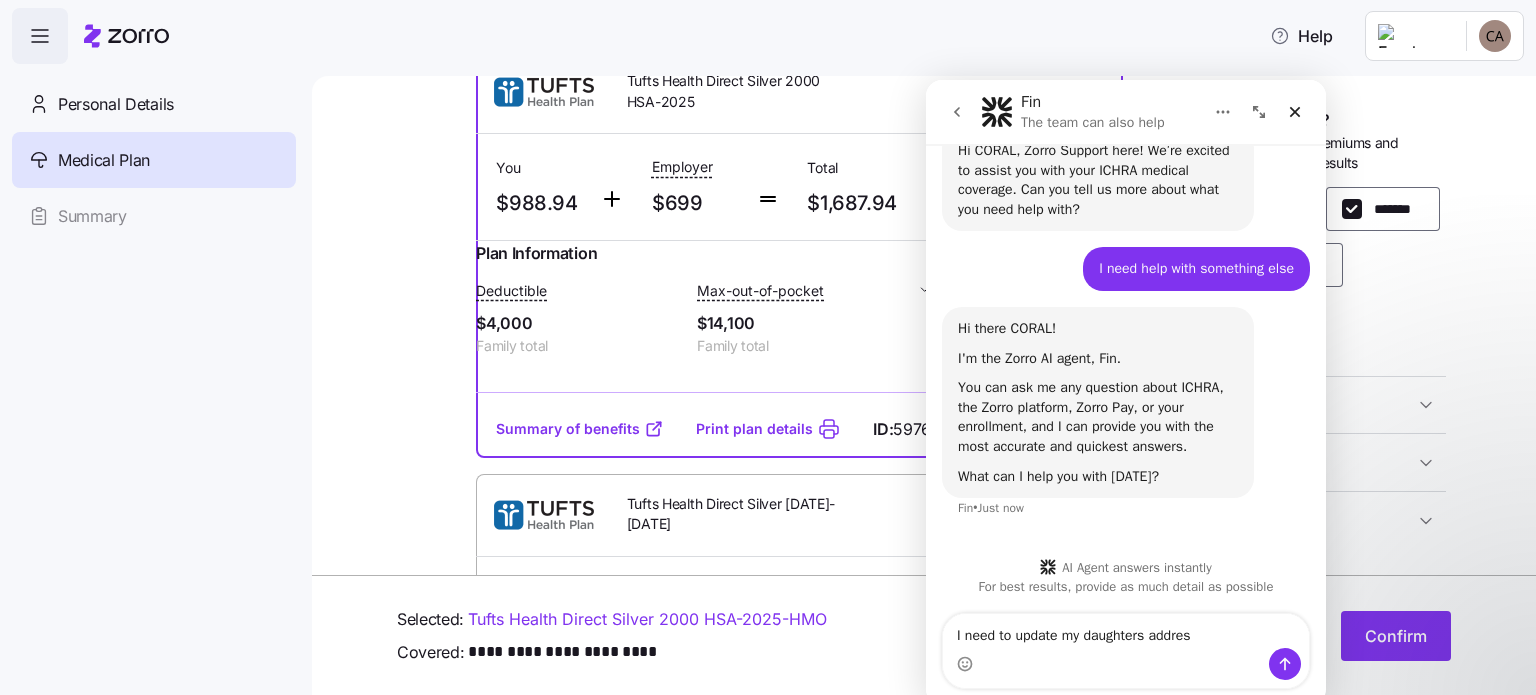 type on "I need to update my daughters address" 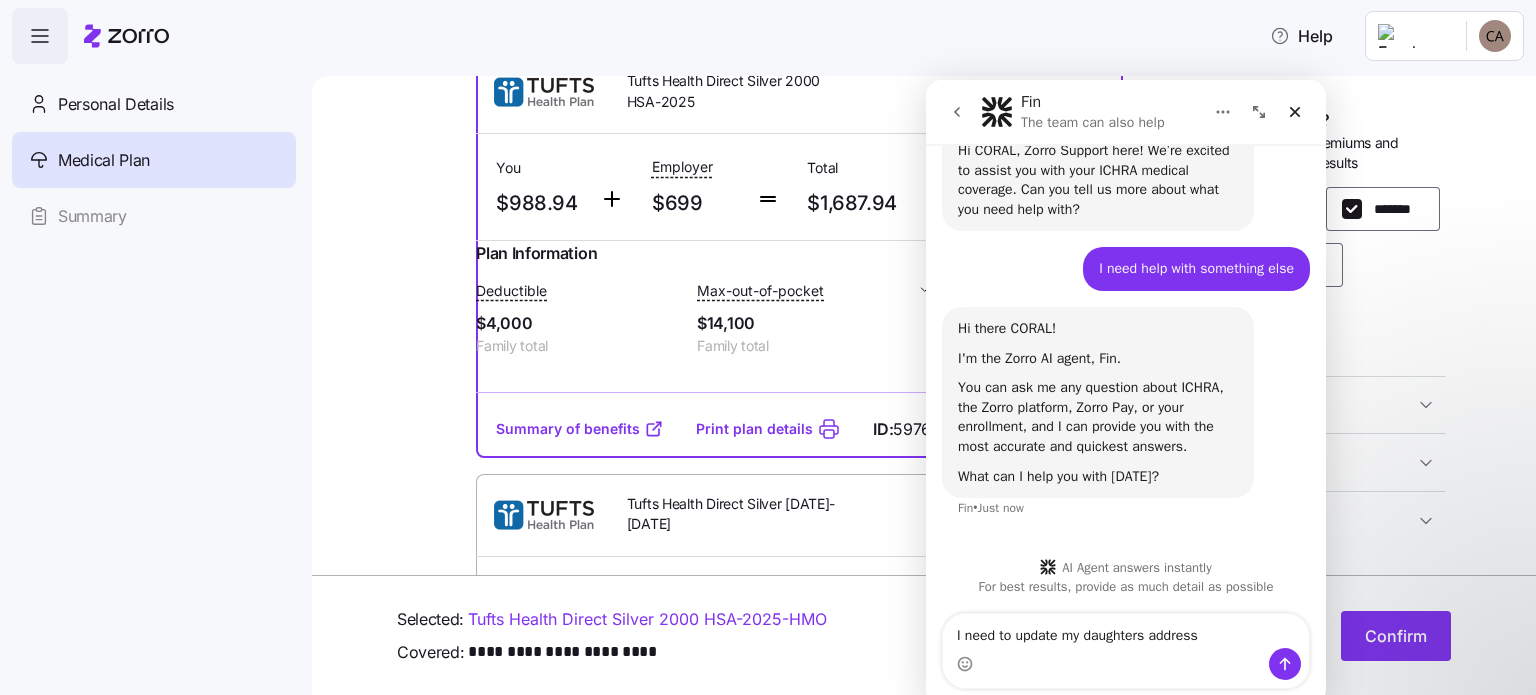 type 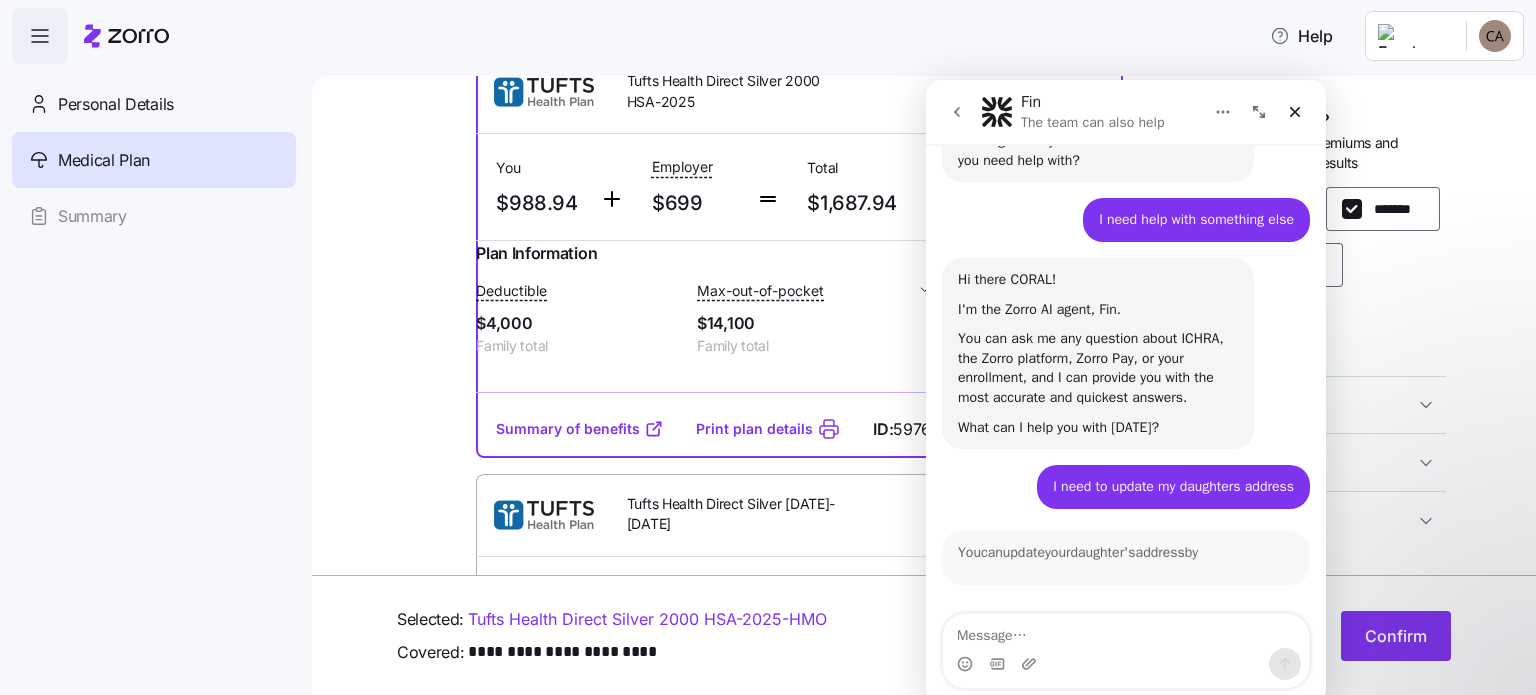 scroll, scrollTop: 99, scrollLeft: 0, axis: vertical 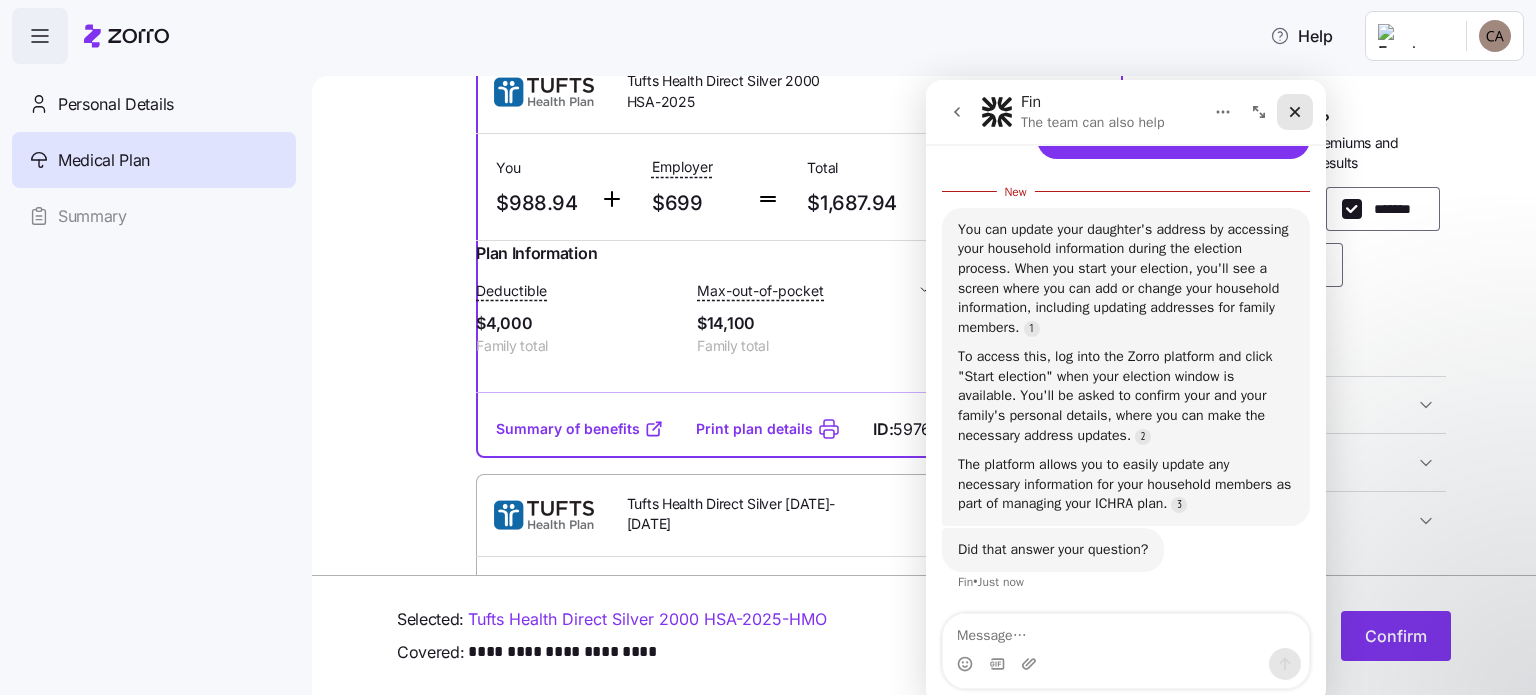 click 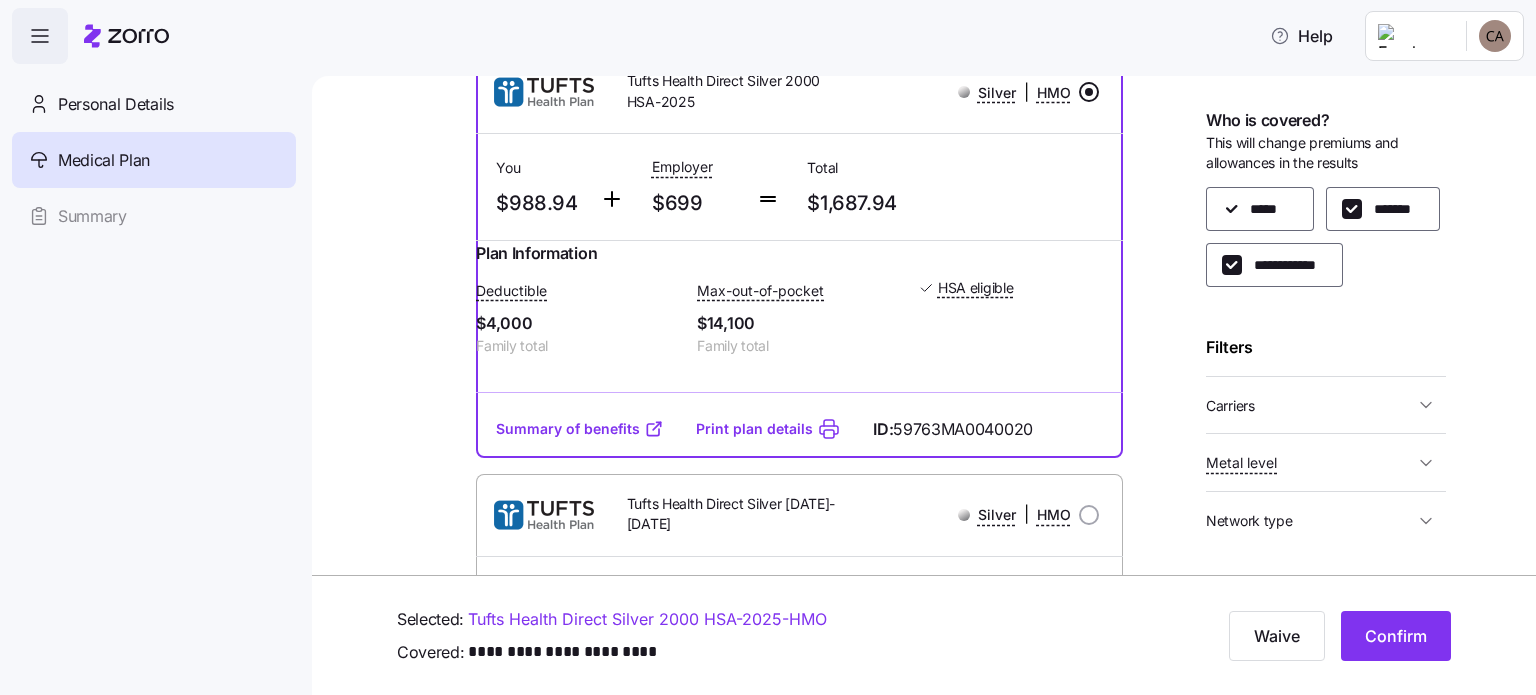 scroll, scrollTop: 0, scrollLeft: 0, axis: both 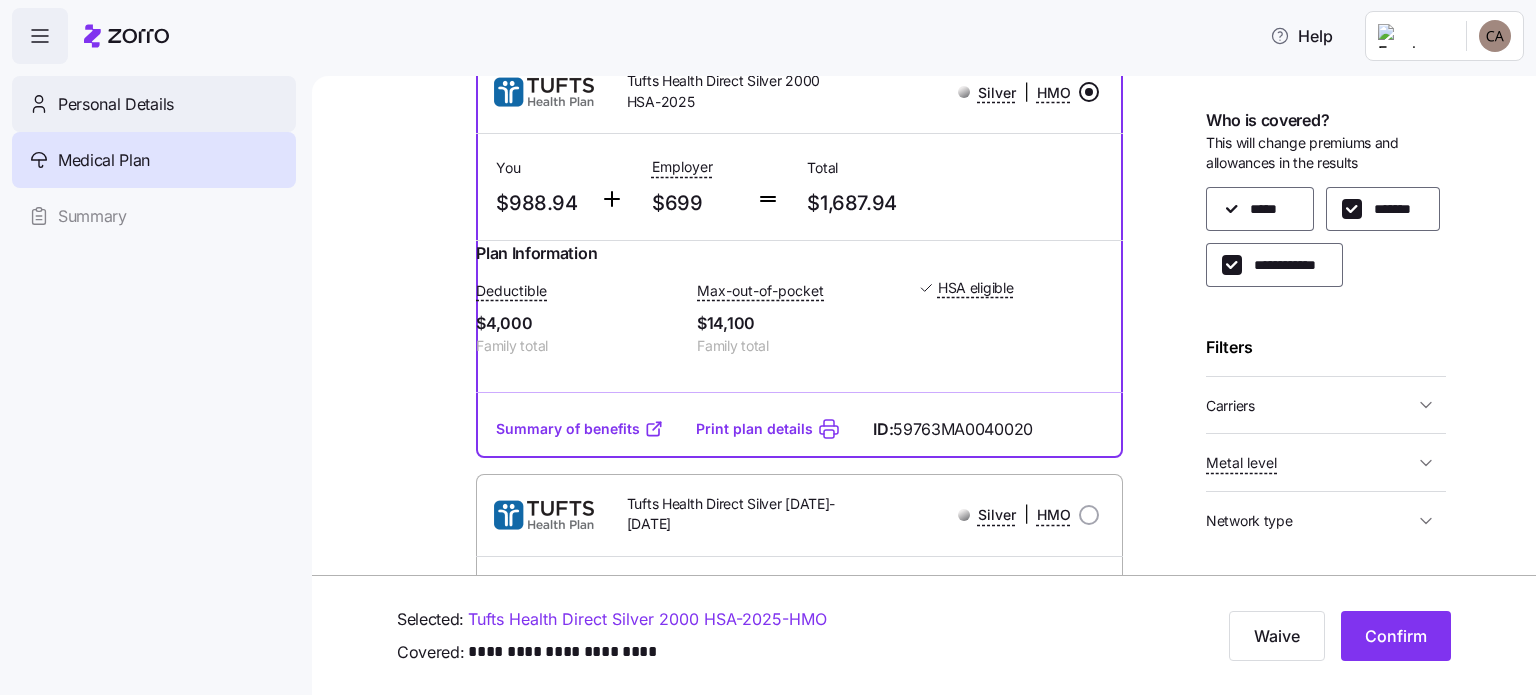 click on "Personal Details" at bounding box center (116, 104) 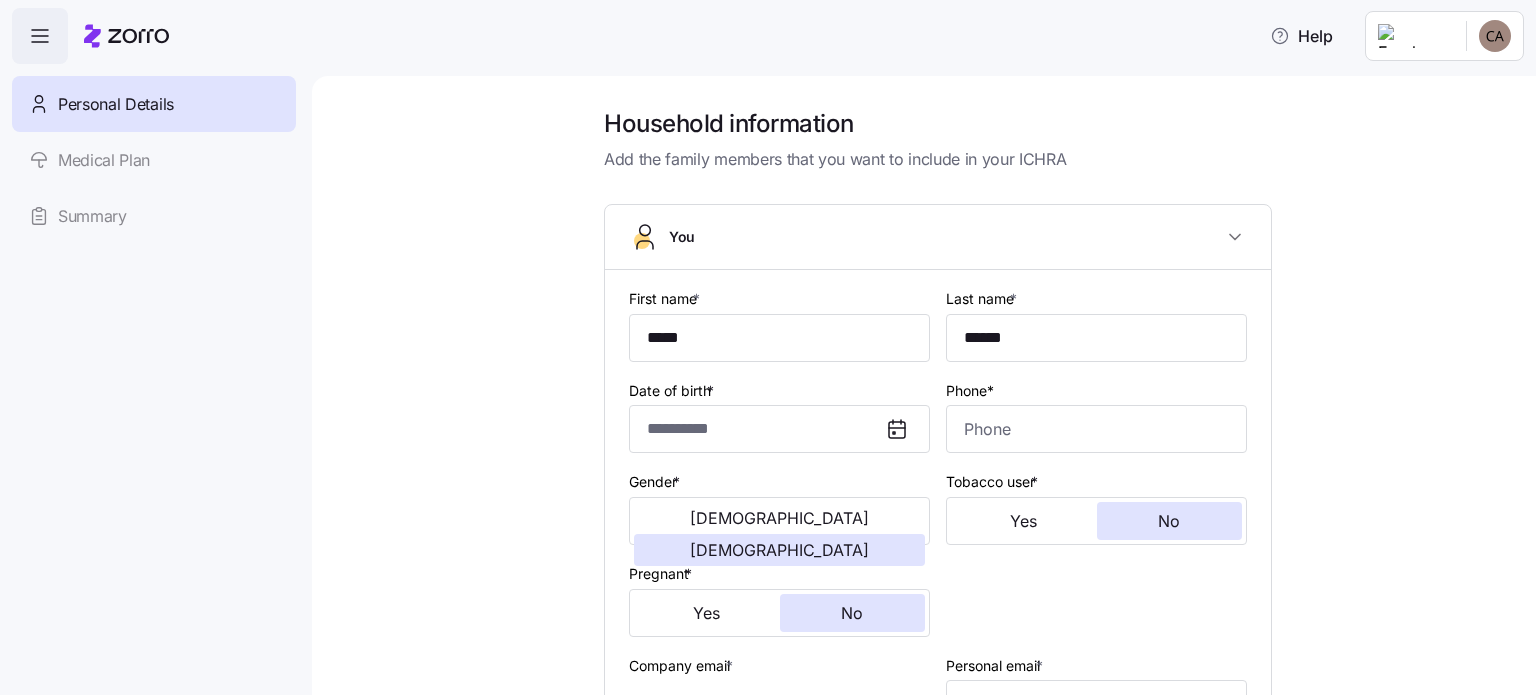 type on "**********" 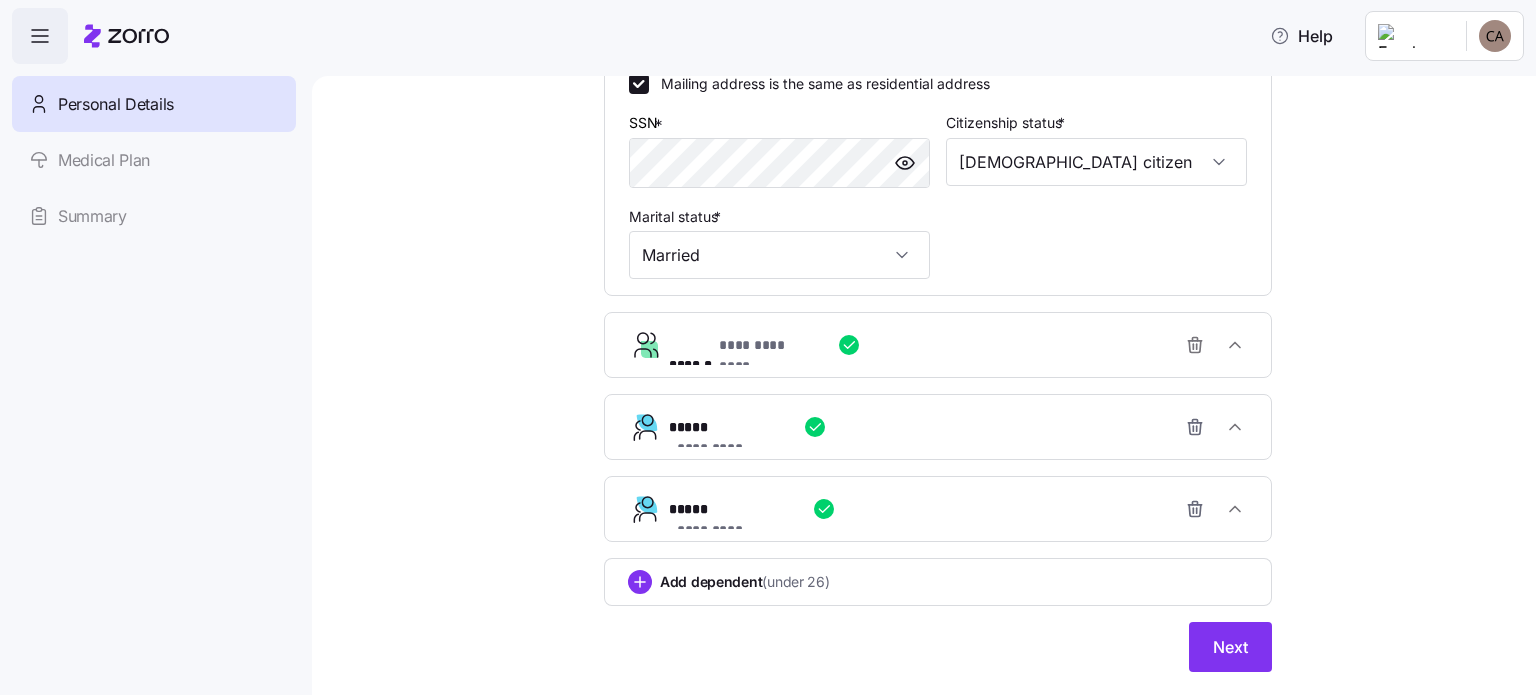 scroll, scrollTop: 768, scrollLeft: 0, axis: vertical 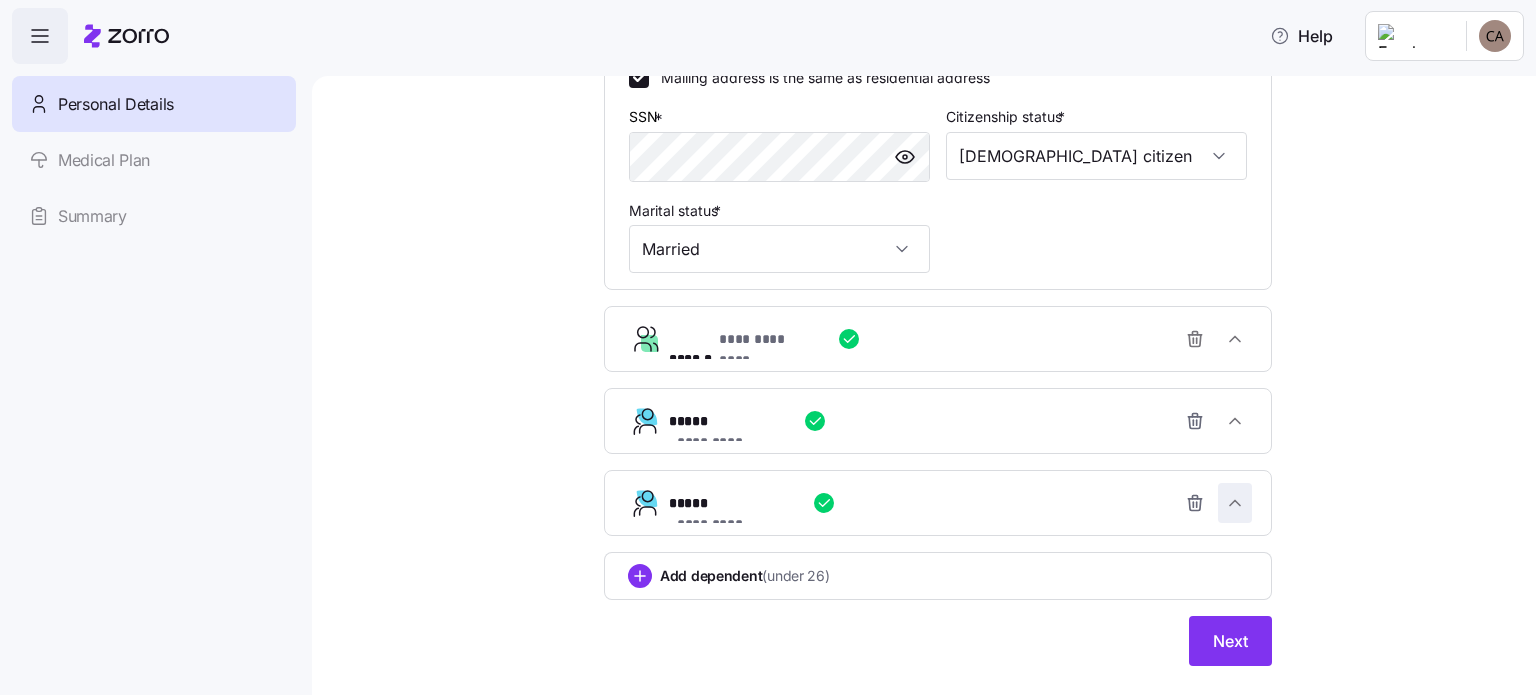 click 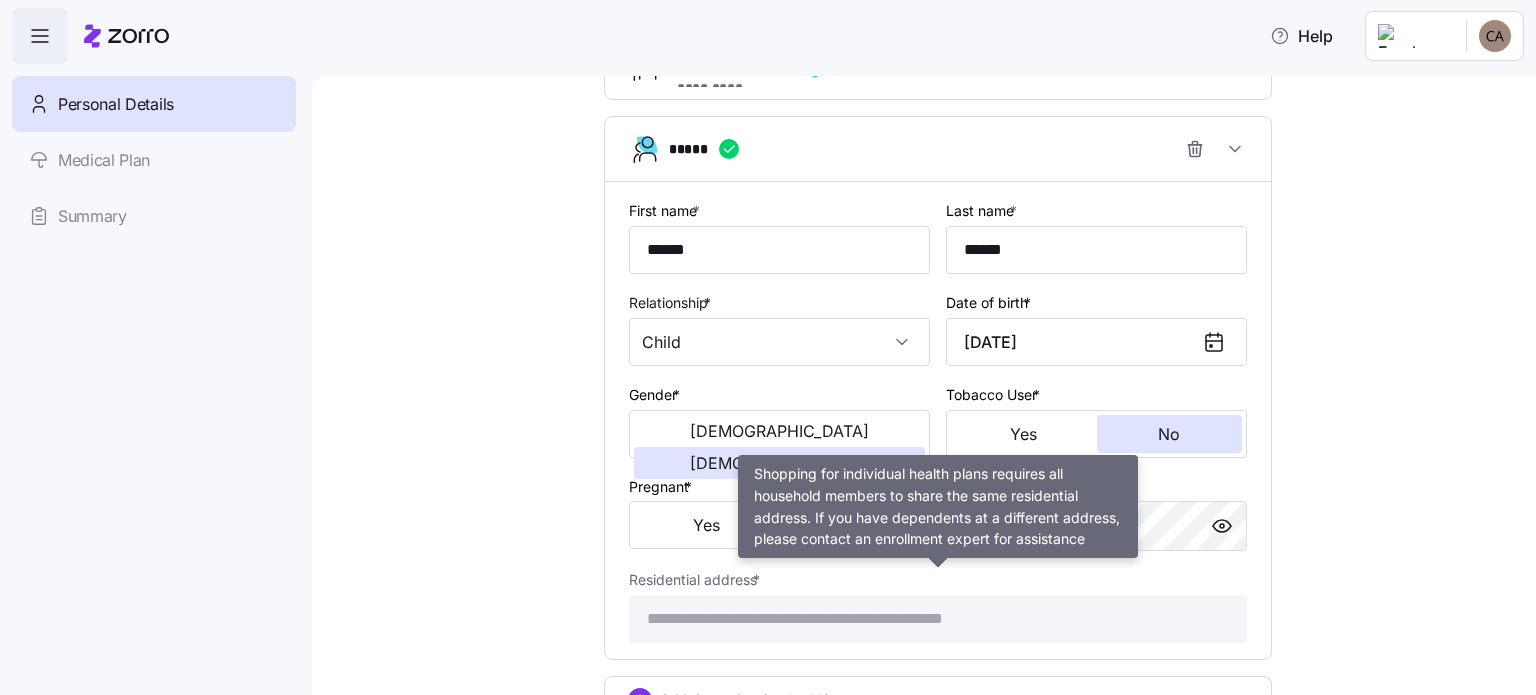 scroll, scrollTop: 1124, scrollLeft: 0, axis: vertical 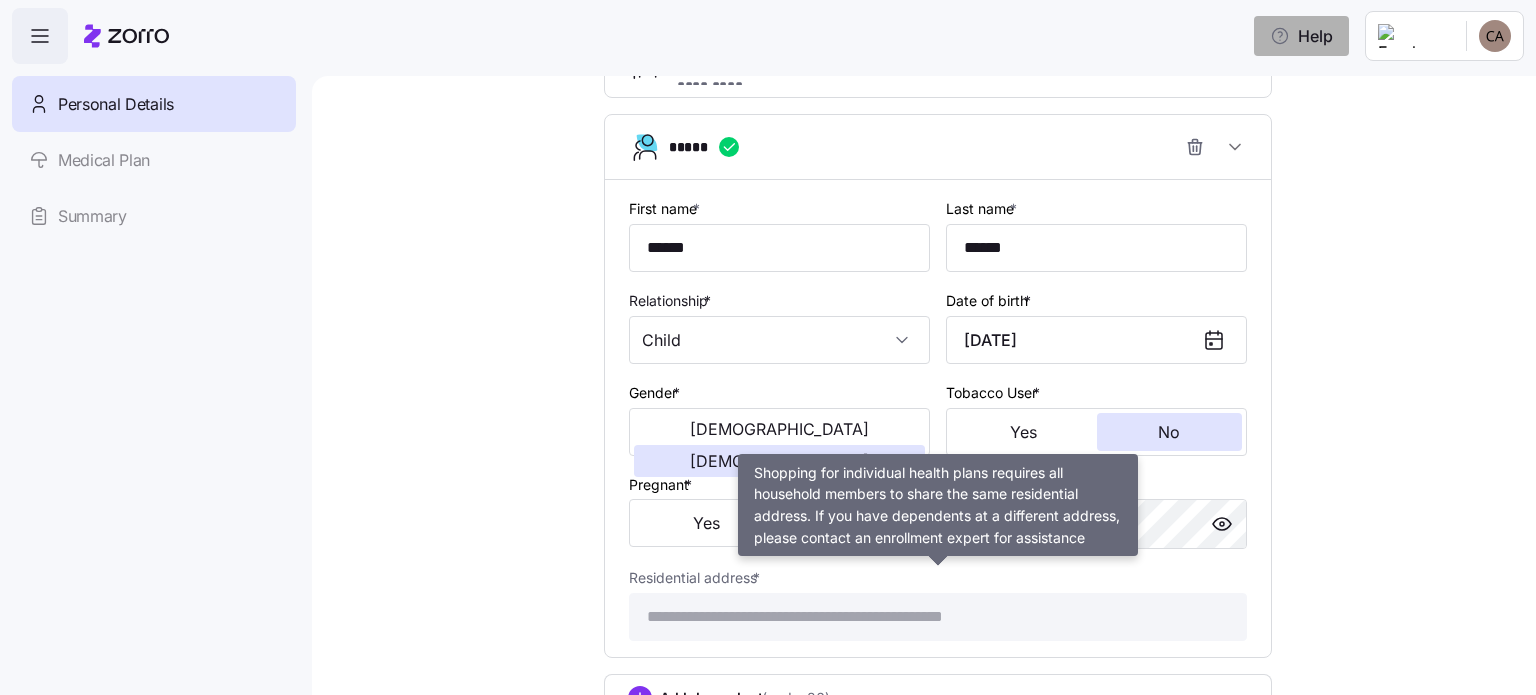 click on "Help" at bounding box center (1301, 36) 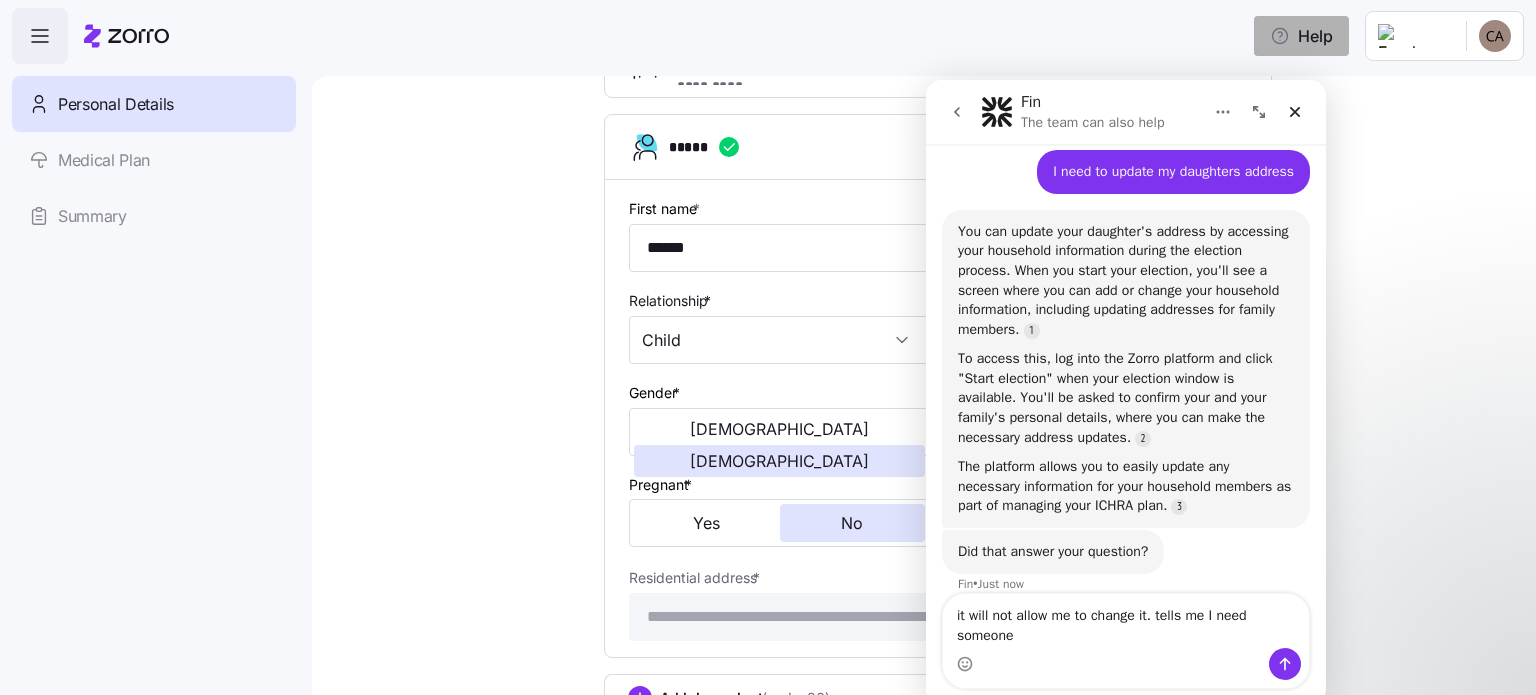 scroll, scrollTop: 424, scrollLeft: 0, axis: vertical 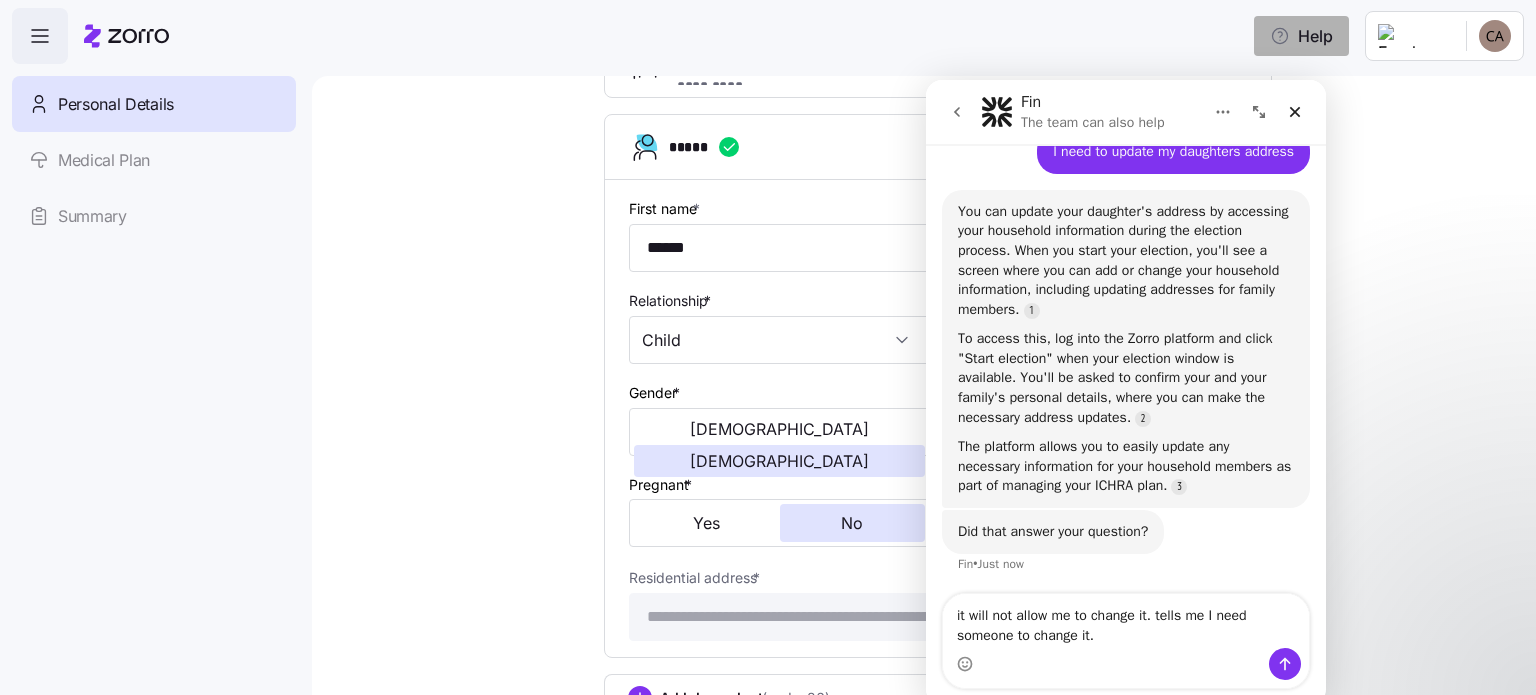type on "it will not allow me to change it. tells me I need someone to change it." 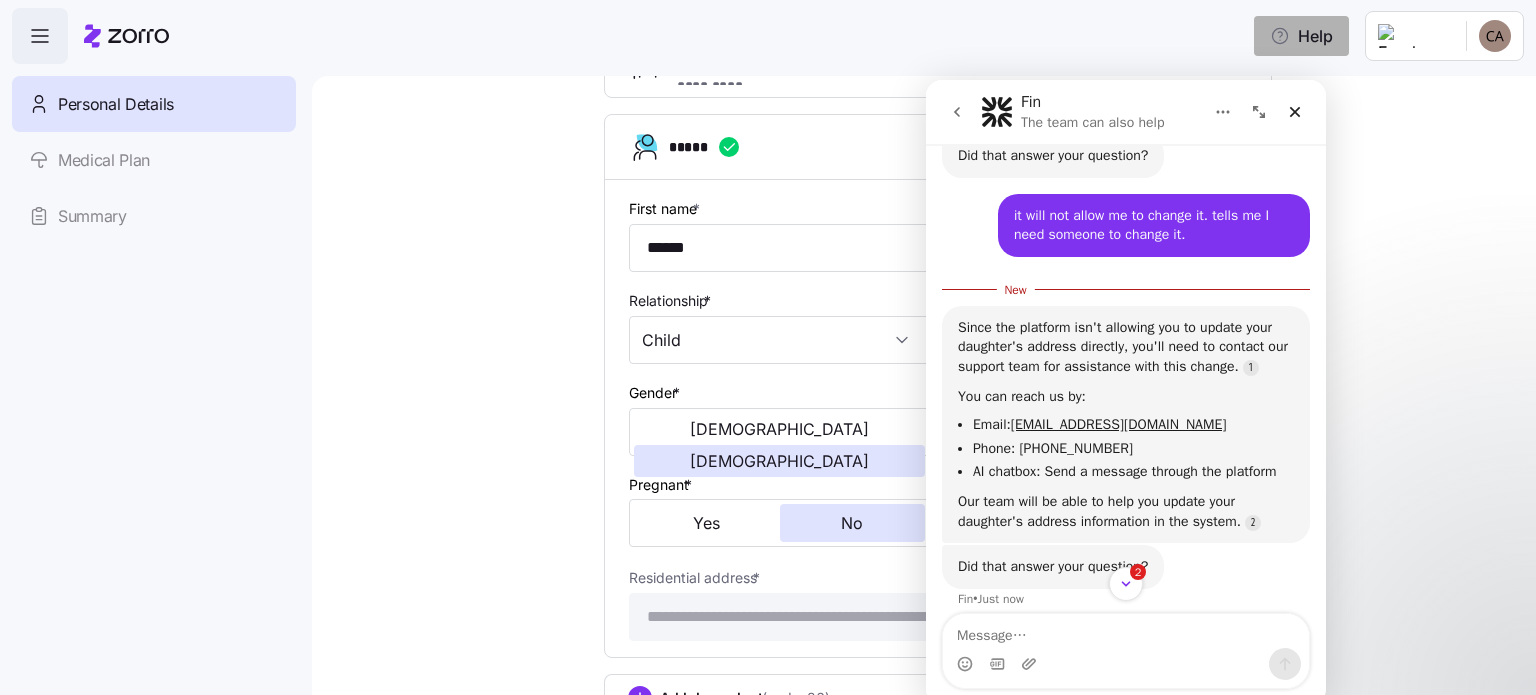scroll, scrollTop: 807, scrollLeft: 0, axis: vertical 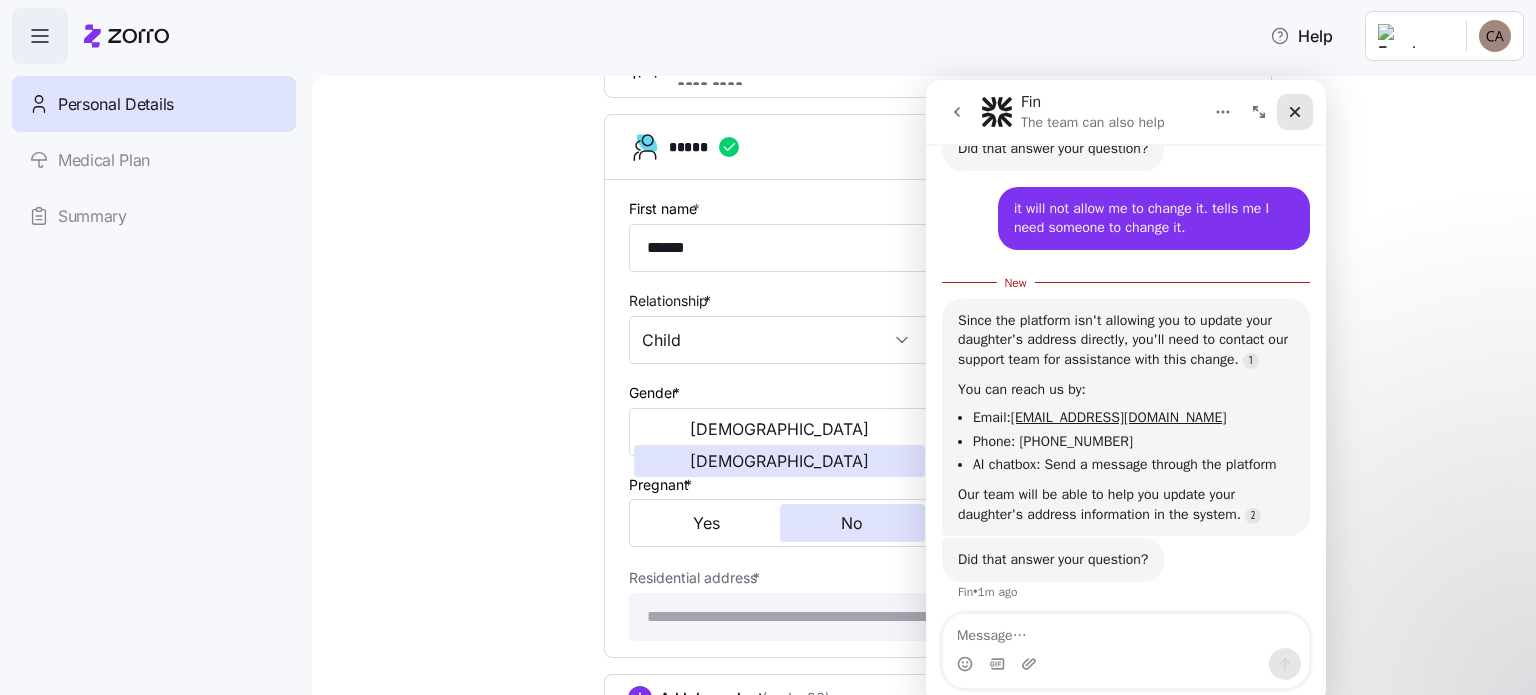 click 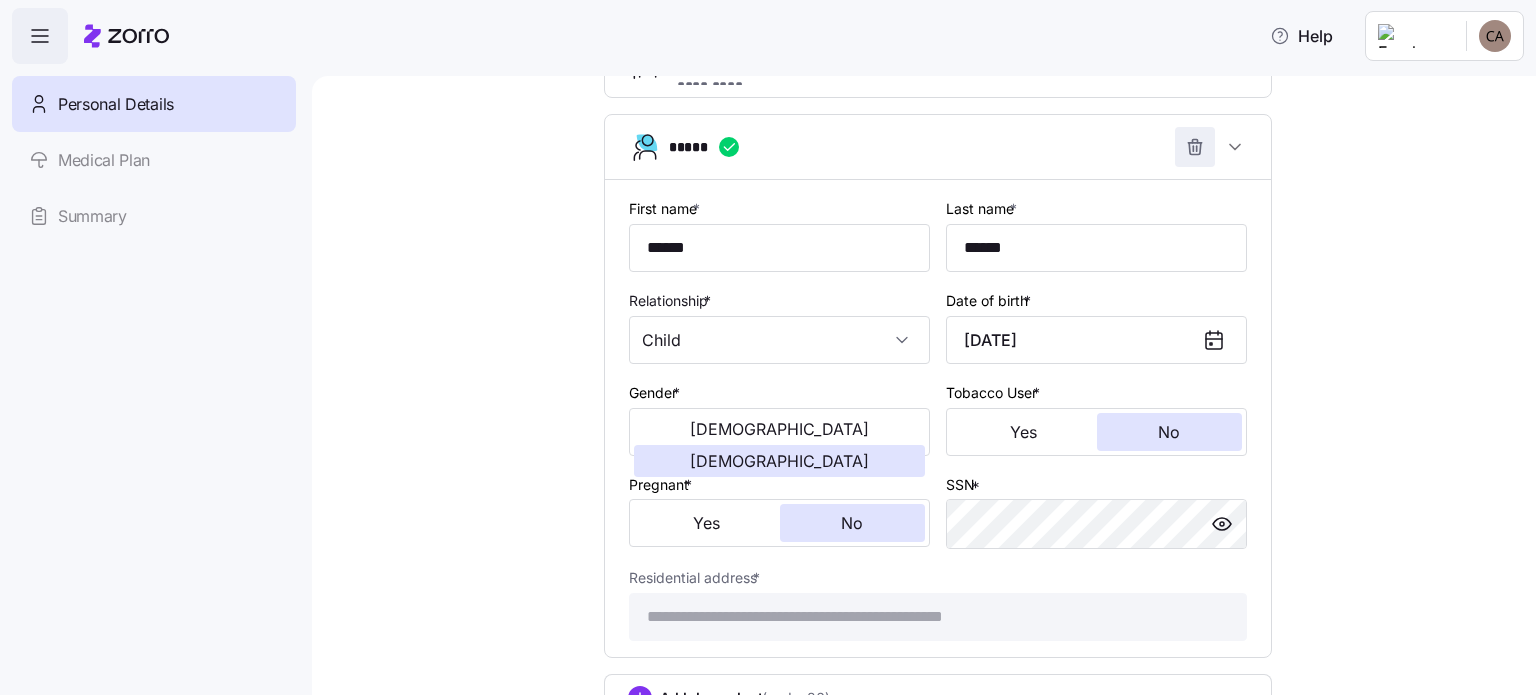 click 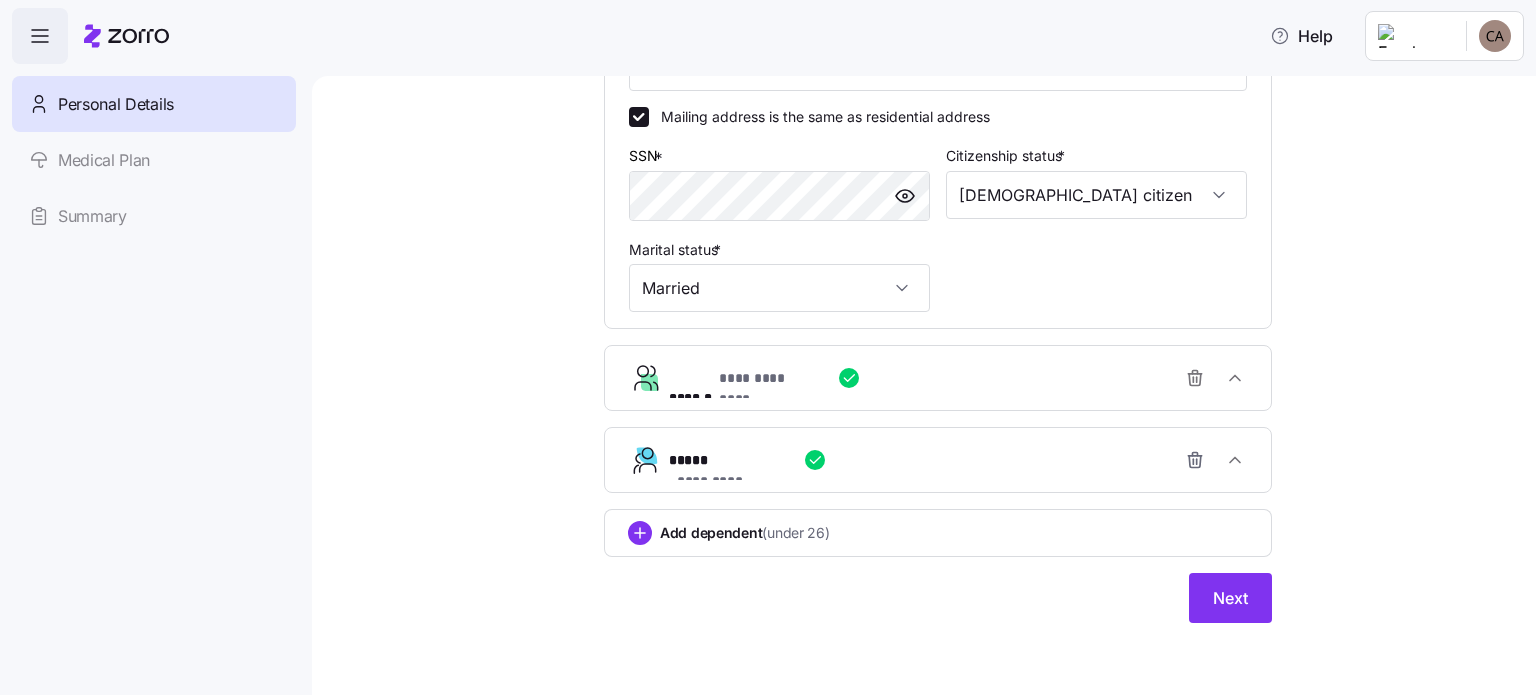 scroll, scrollTop: 731, scrollLeft: 0, axis: vertical 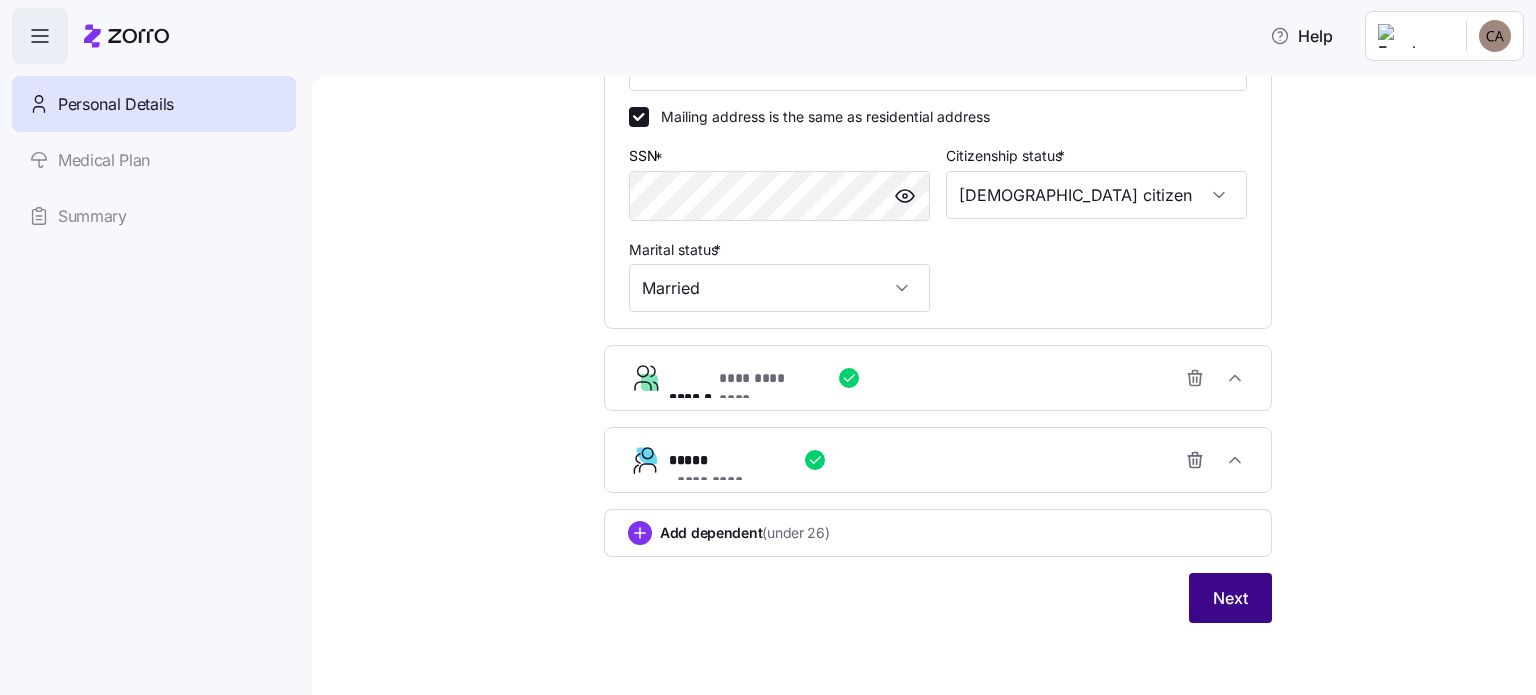 click on "Next" at bounding box center (1230, 598) 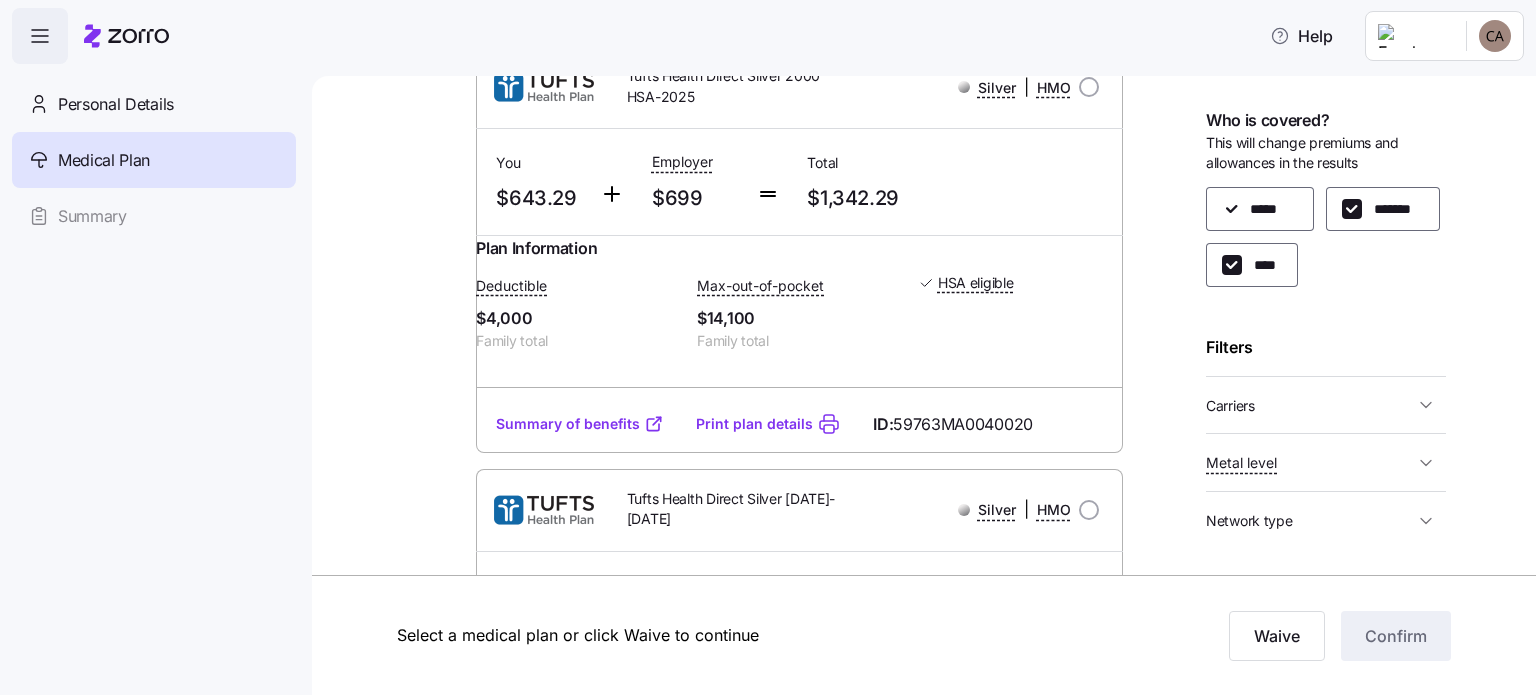 scroll, scrollTop: 1521, scrollLeft: 0, axis: vertical 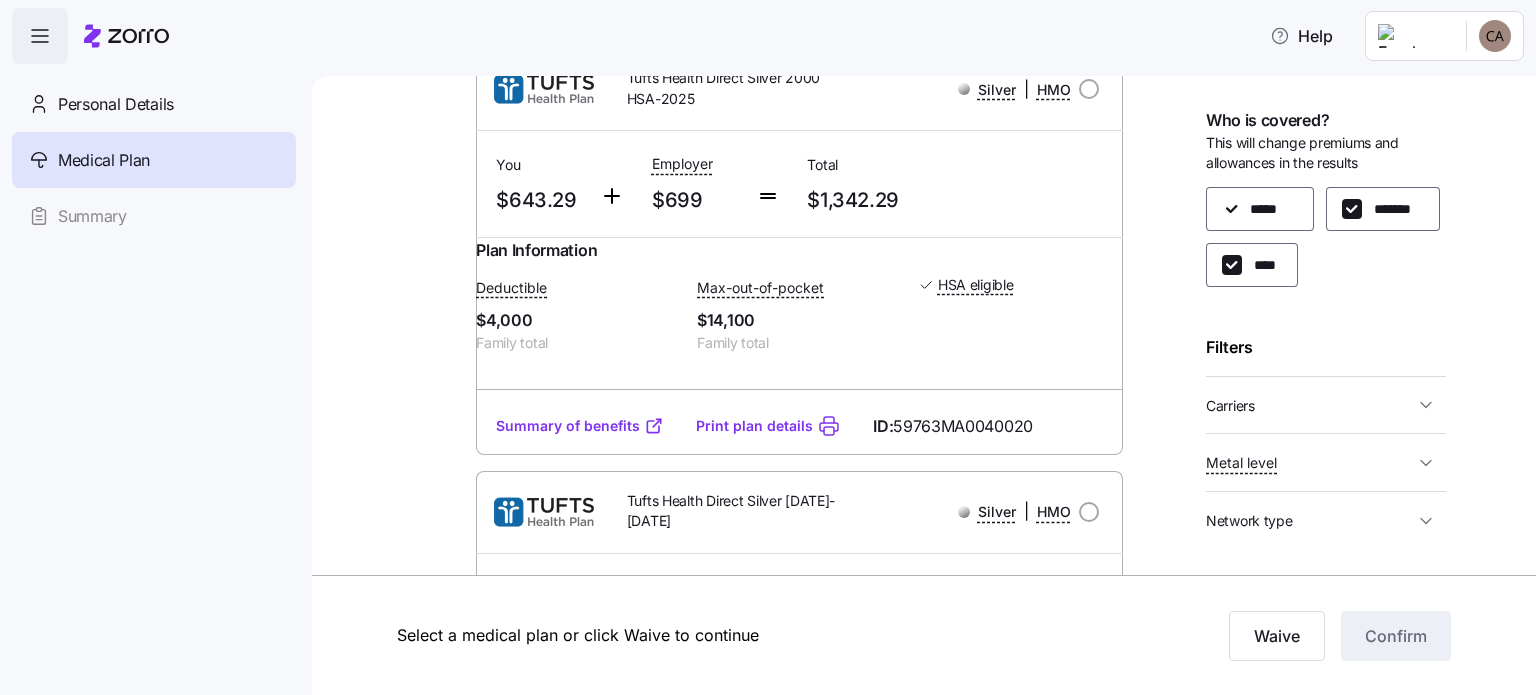 click on "Help Personal Details Medical Plan Summary Medical plan selection Bernie and Phyl's Furniture  is contributing   $699   per month towards your medical plan 21  plans available Sort by Premium WellSense Clarity Silver 3000-2025   Silver | HMO You $455.15 Employer $699 Total $1,154.15 Plan Information Deductible $6,000 Family total Max-out-of-pocket $18,400 Family total Not HSA eligible CORAL   AMARAL ,  09/14/1980 ,   1461 Somerset Avenue, Taunton, MA 02780-5030, USA ; Who is covered:   Me, spouse & child(ren) ;   Employer contribution:  up to $699 Medical Plan WellSense Clarity Silver 3000-2025   Silver  |  HMO Summary of benefits Select Your current choice Premium Total Premium $1,154.15 After allowance $455.15 Deductible Individual: Medical $3,000 Family: Medical $6,000 Max Out of Pocket Individual: Medical $9,200 Family: Medical $18,400 HSA Eligible HSA Eligible No Doctor visits Primary Care $30/$60 copay Urgent Care & Visits Emergency room Deductible, then $750 copay Pharmacy Drugs Summary of benefits |" at bounding box center (768, 341) 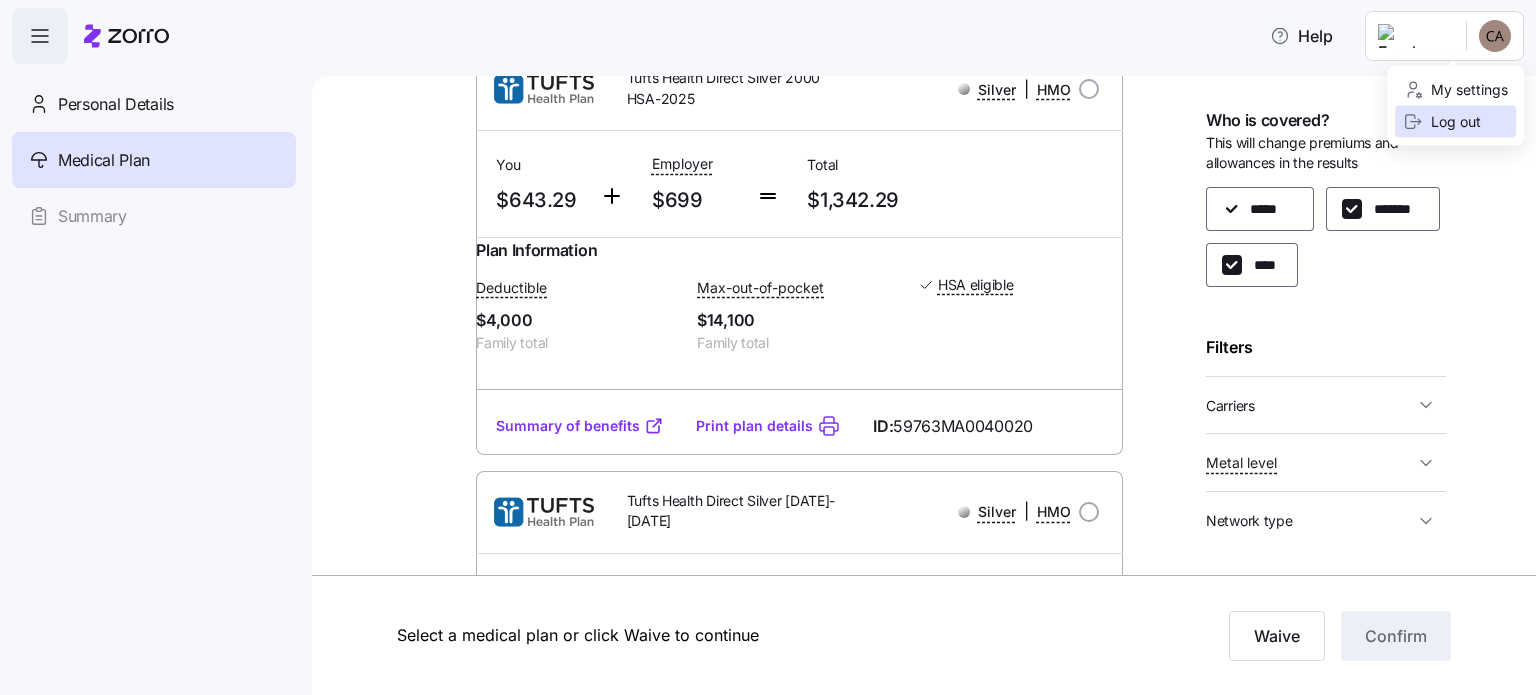 click on "Log out" at bounding box center (1455, 122) 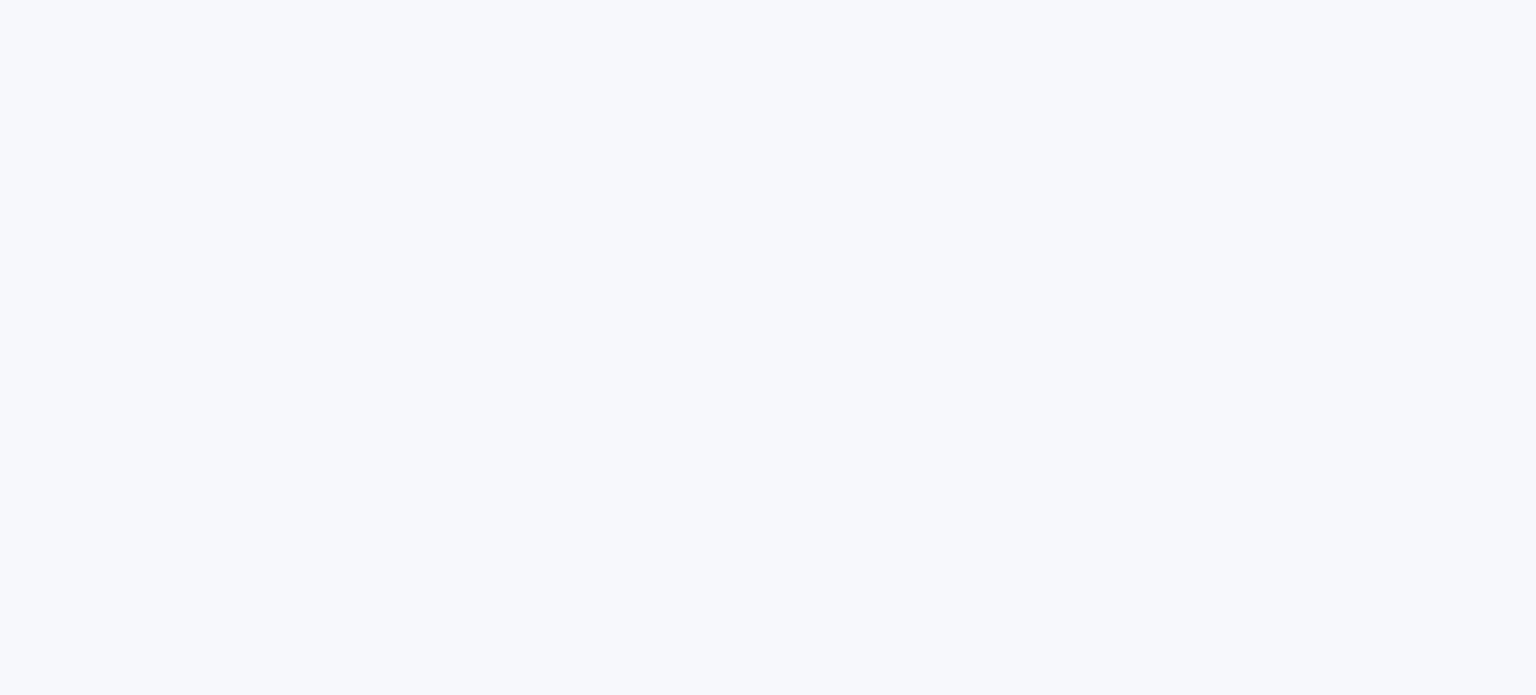 scroll, scrollTop: 0, scrollLeft: 0, axis: both 